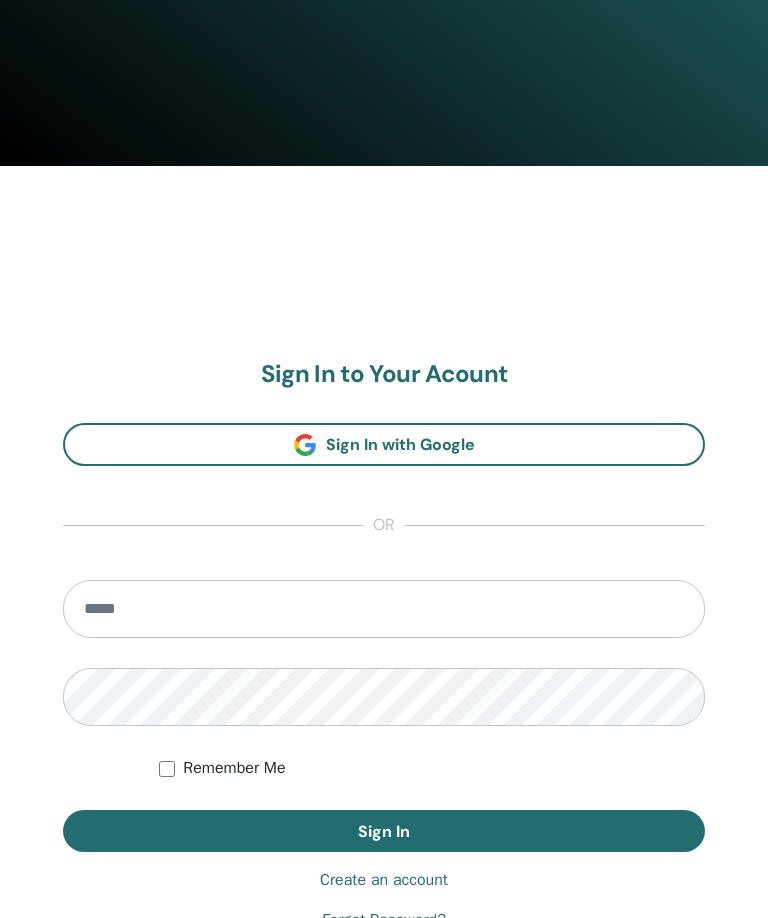 scroll, scrollTop: 936, scrollLeft: 0, axis: vertical 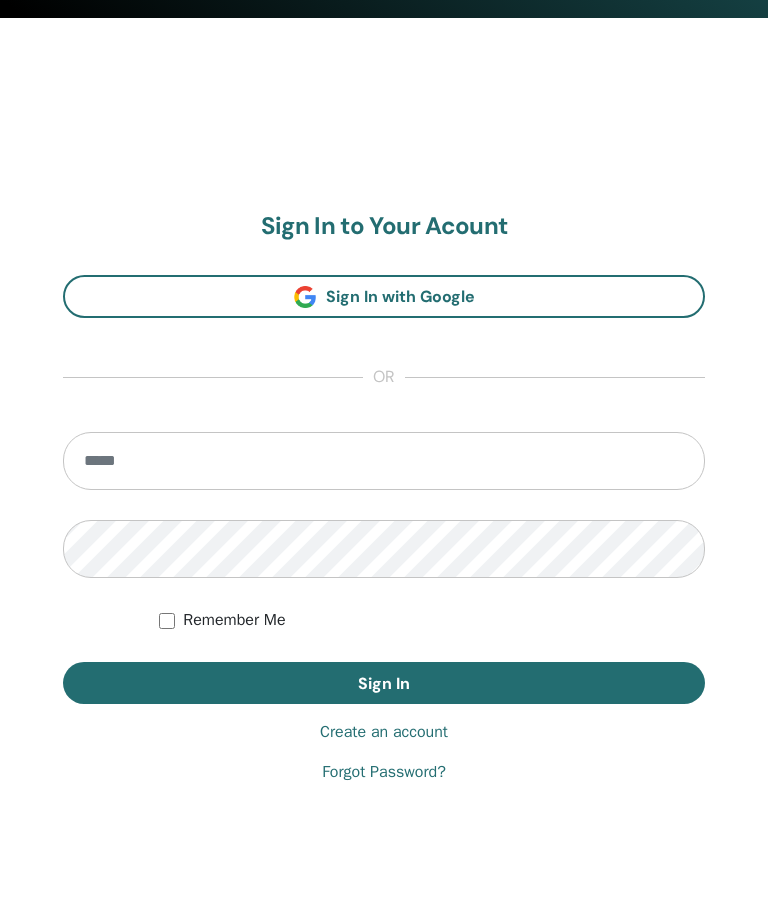click at bounding box center (384, 467) 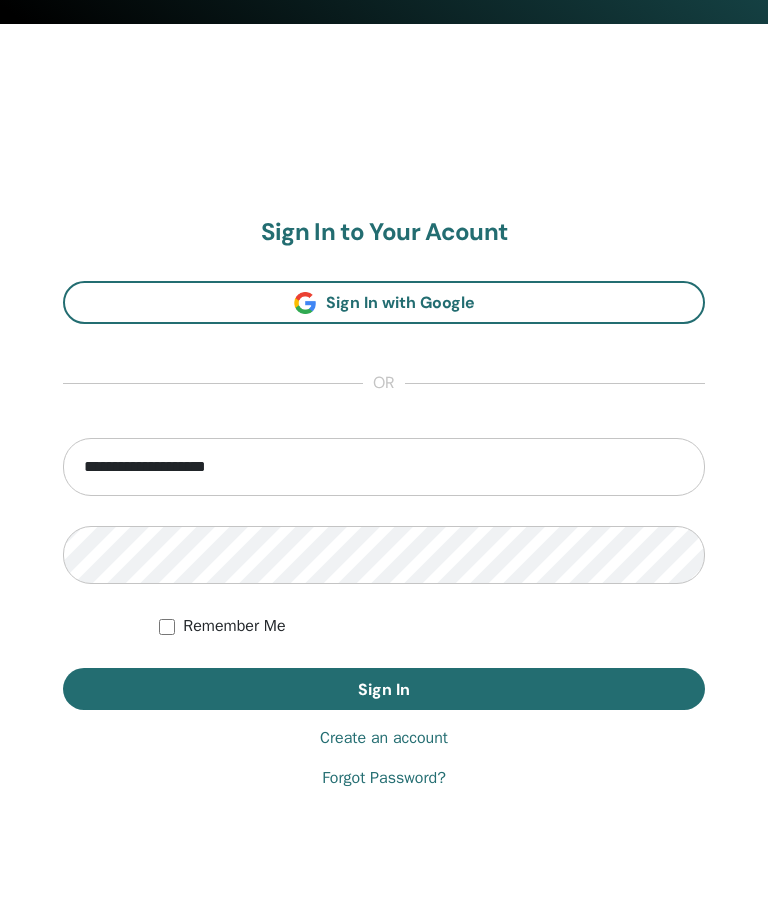 type on "**********" 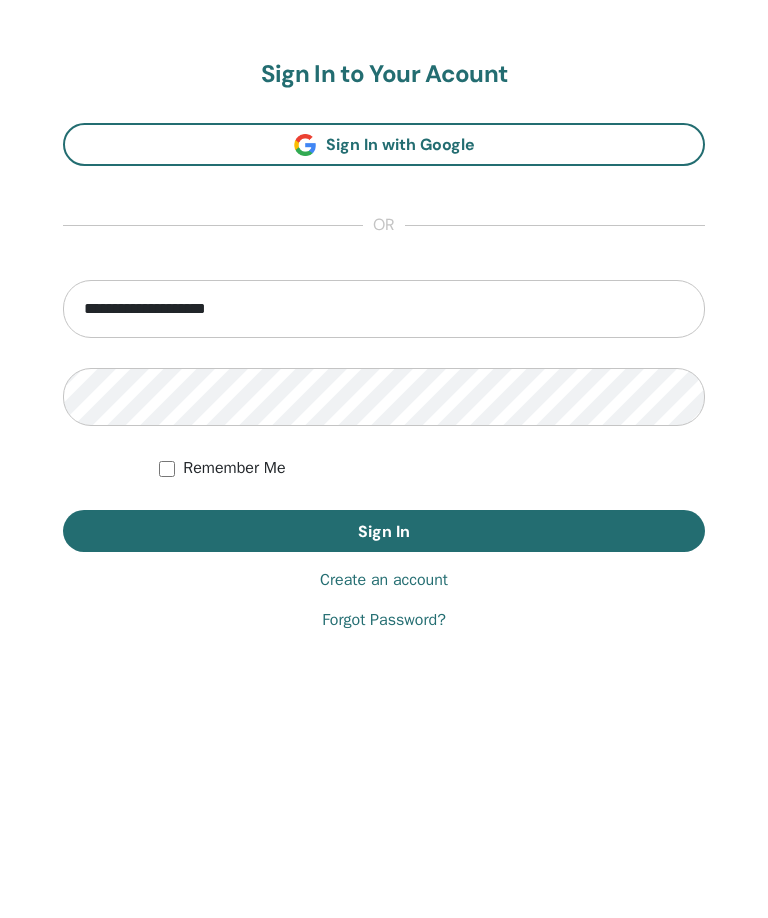 click on "Sign In" at bounding box center [384, 689] 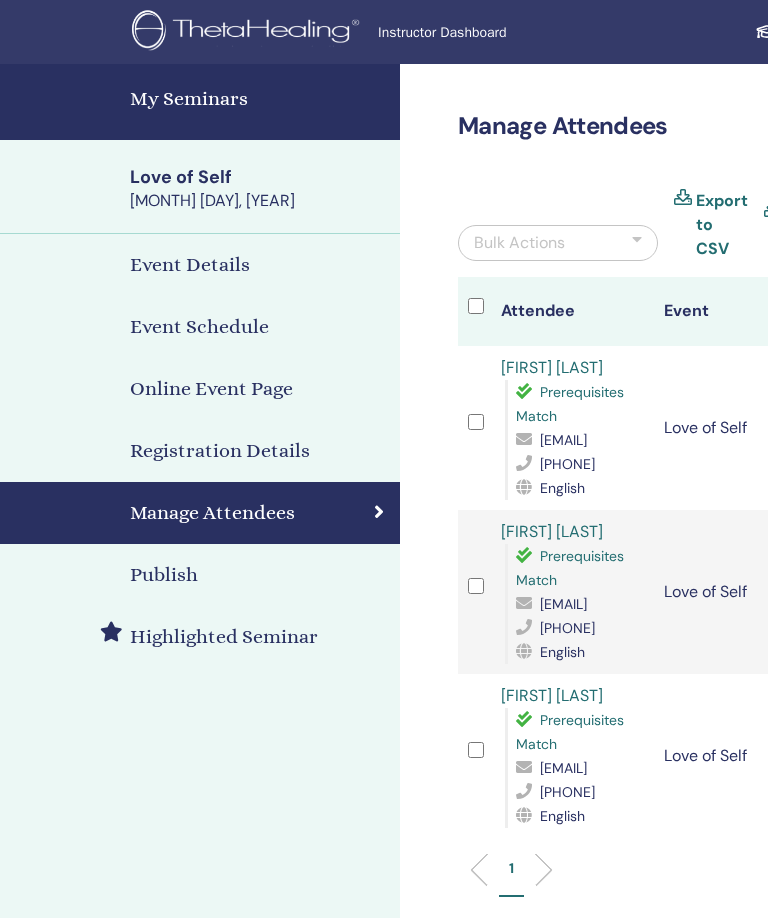 scroll, scrollTop: 0, scrollLeft: 432, axis: horizontal 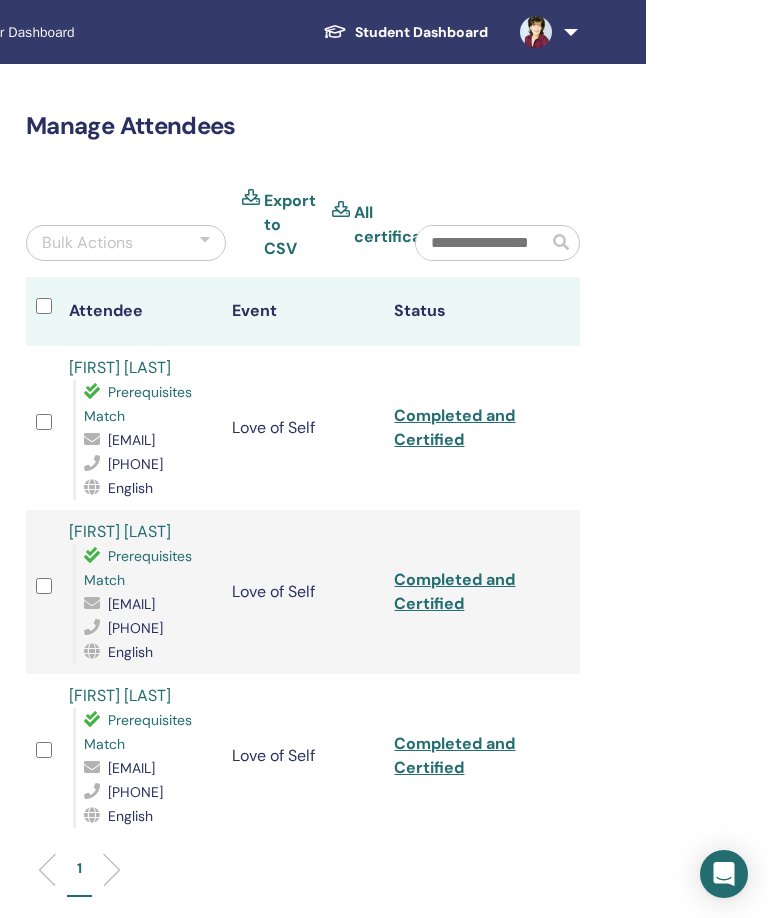 click at bounding box center [545, 32] 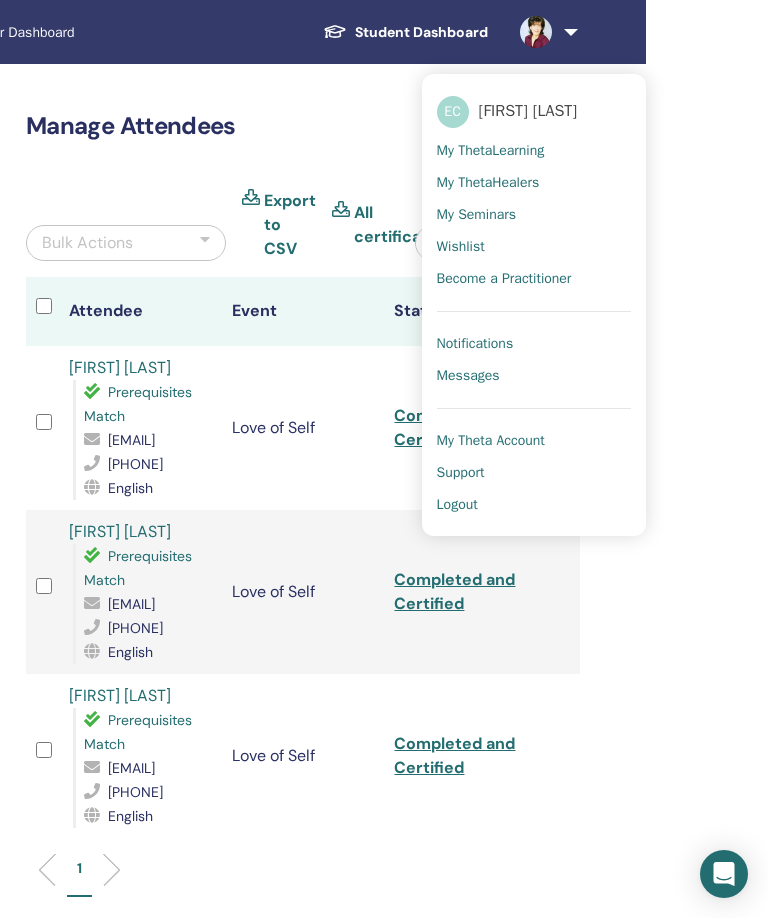 click on "Manage Attendees Bulk Actions Export to CSV All certificates Attendee Event Status Gwen Kaiser Prerequisites Match binkyblessing@gmail.com 917-445-2940 English Love of Self Completed and Certified Sabrina Cohen Prerequisites Match sabrinawarshaw43@gmail.com 5165516806 English Love of Self Completed and Certified Irene Vasilaros Prerequisites Match pastiche33@verizon.net 631-965-0695 English Love of Self Completed and Certified 1" at bounding box center [368, 630] 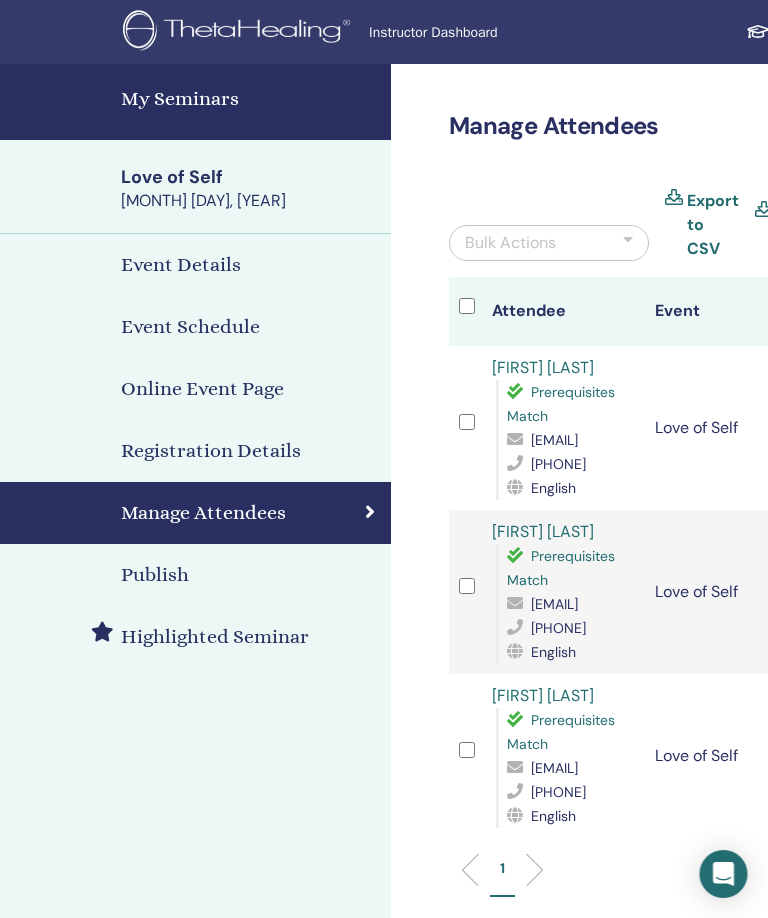 scroll, scrollTop: 0, scrollLeft: 0, axis: both 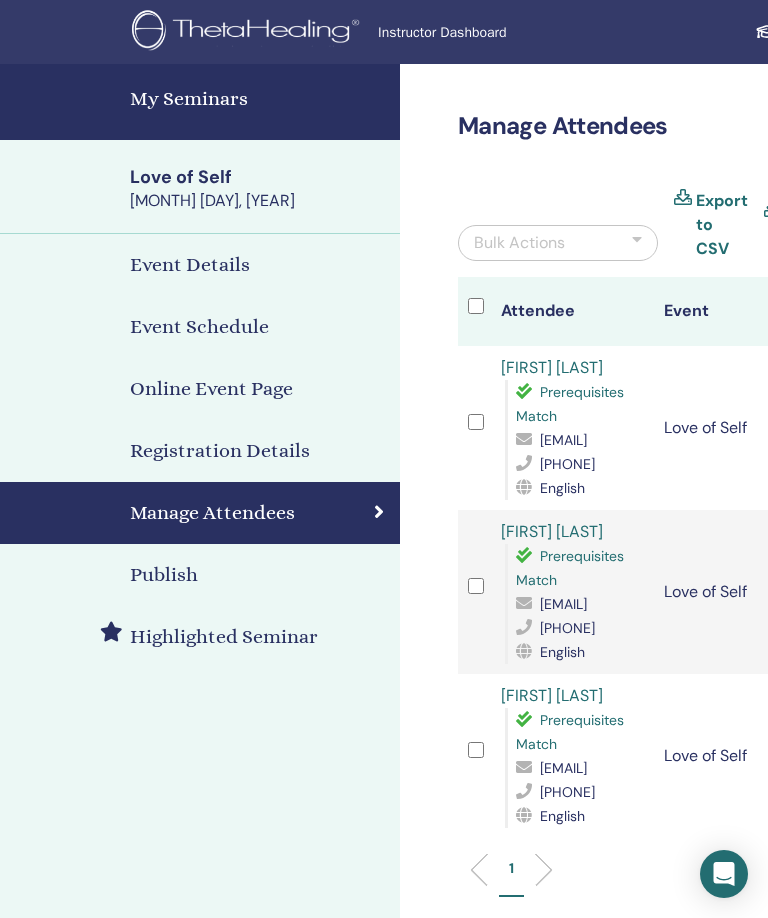 click on "My Seminars" at bounding box center (259, 99) 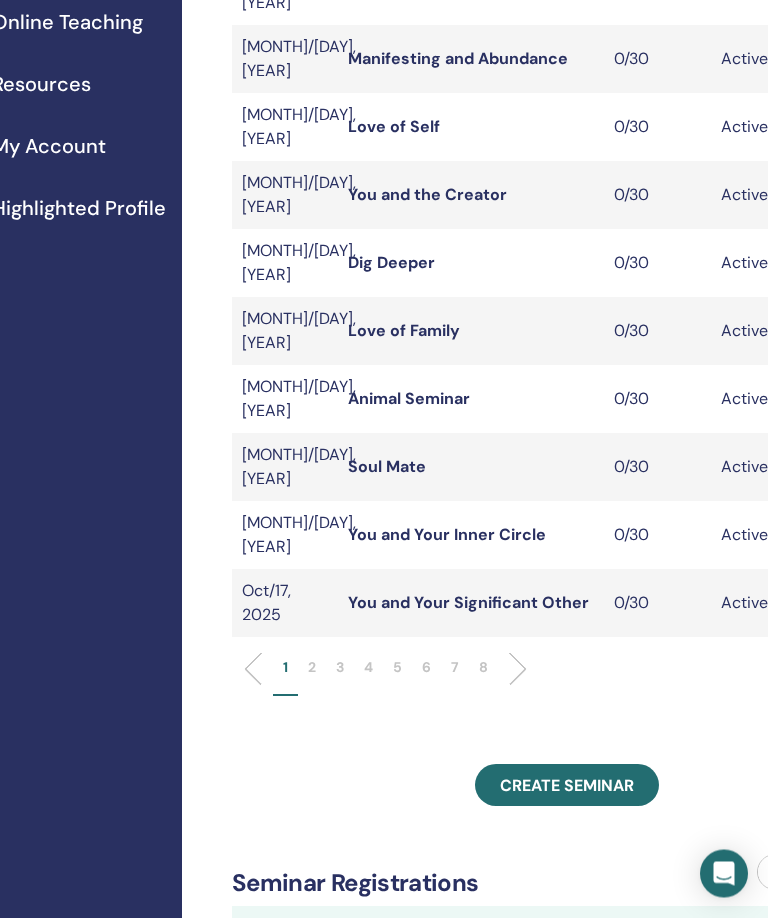 scroll, scrollTop: 413, scrollLeft: 138, axis: both 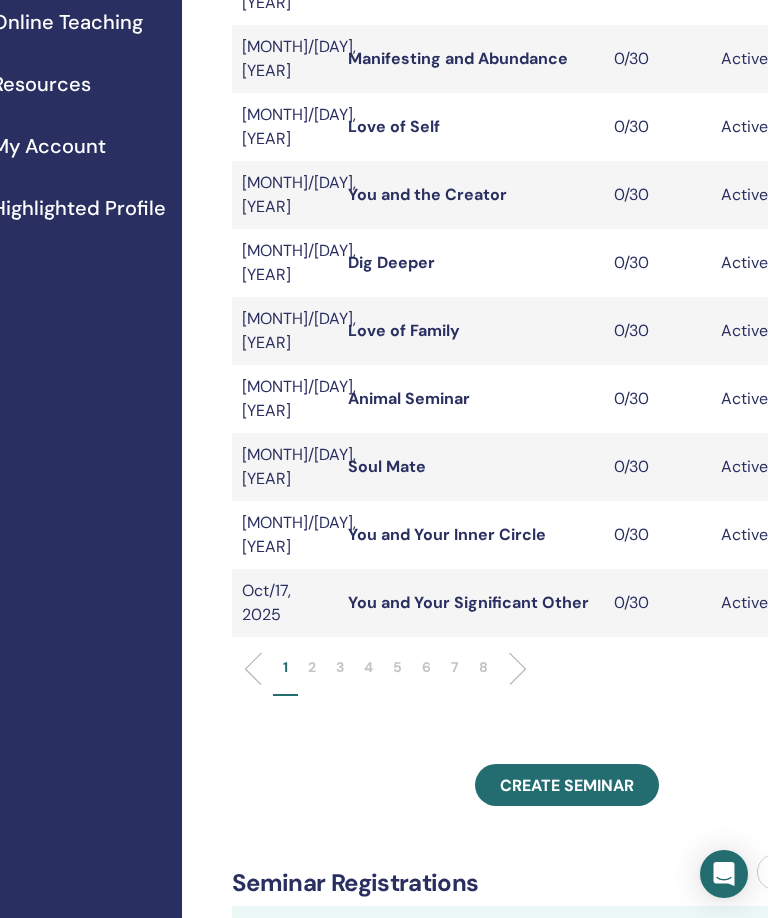 click on "2" at bounding box center [312, 676] 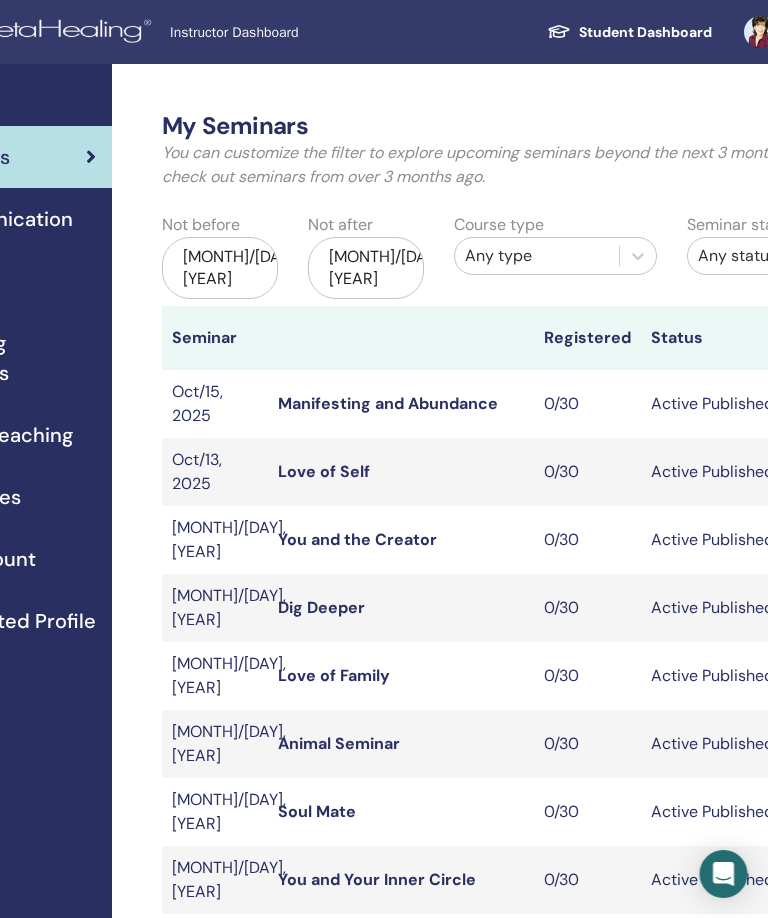 scroll, scrollTop: 0, scrollLeft: 210, axis: horizontal 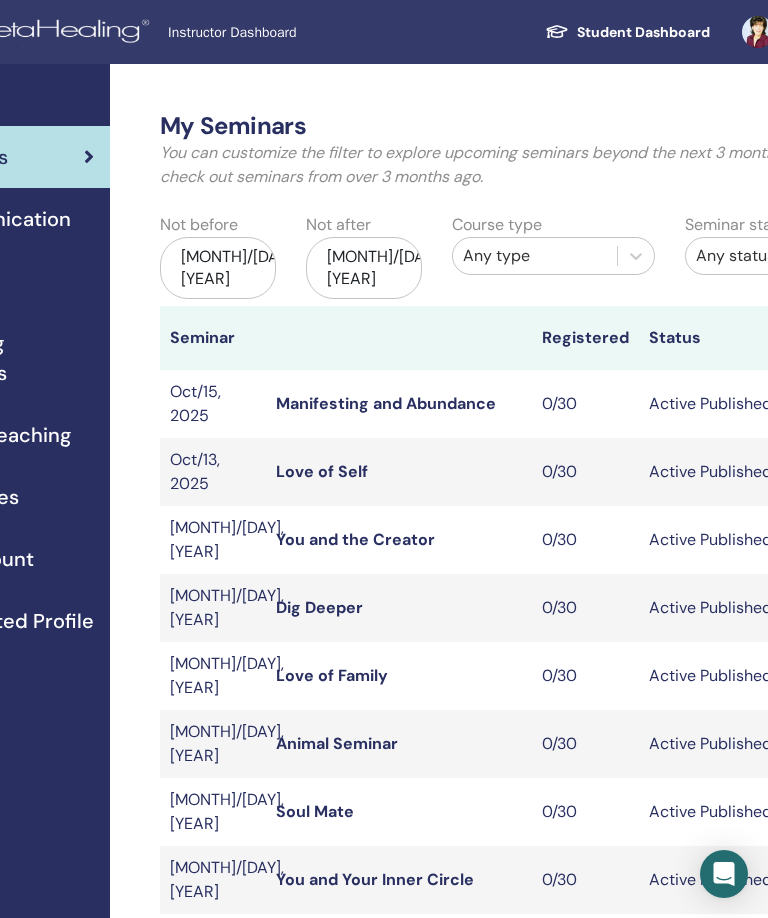 click on "May/05, 2025" at bounding box center (218, 268) 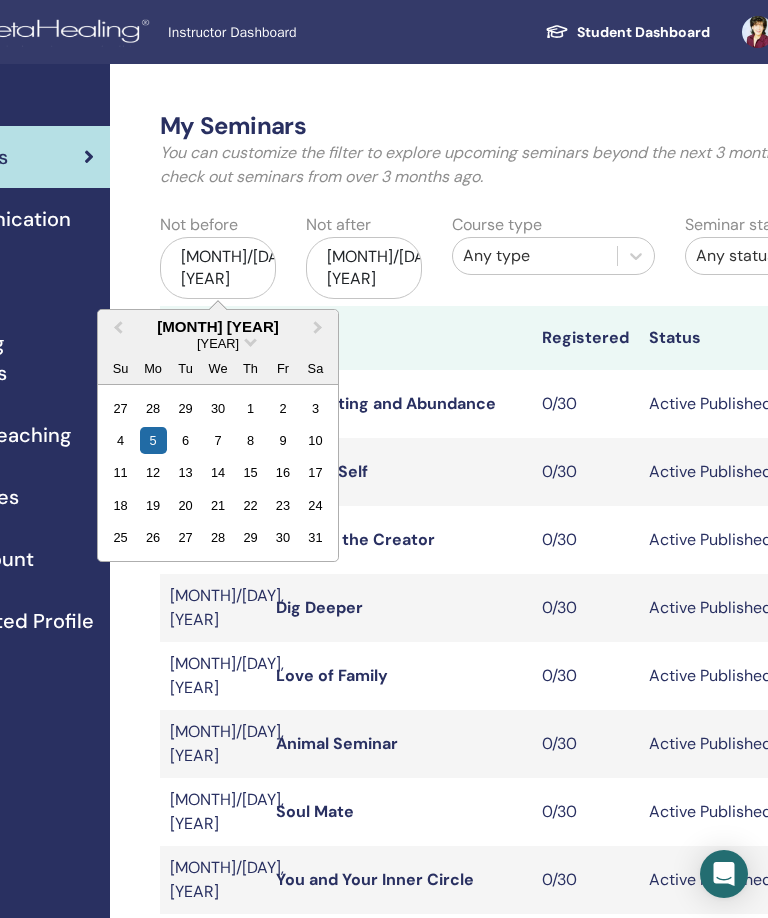 click on "Next Month" at bounding box center [318, 326] 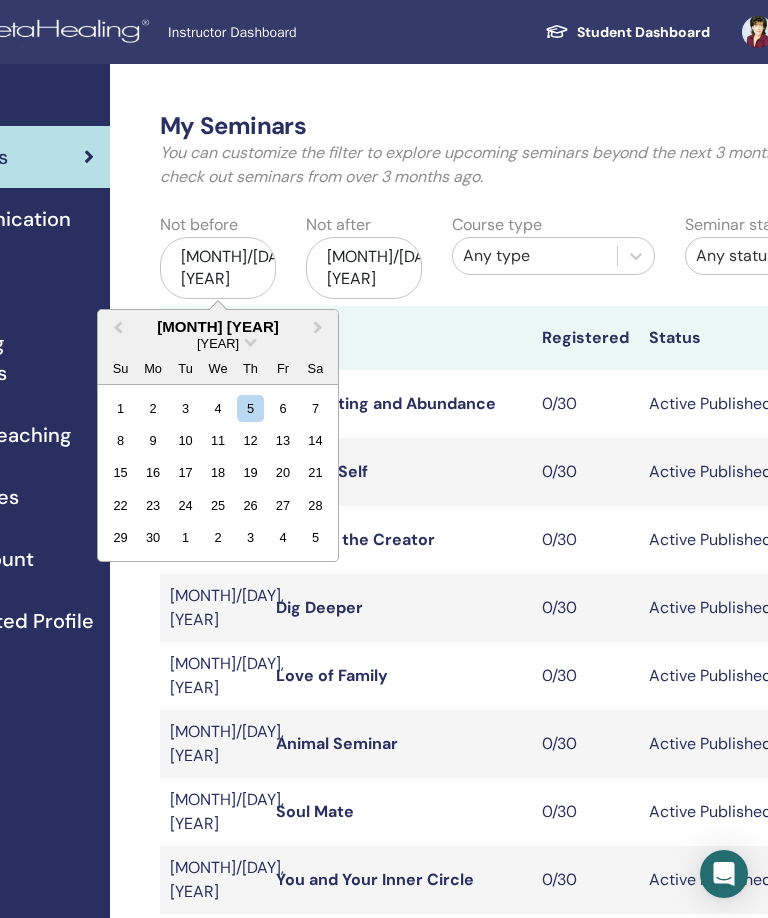 click on "Next Month" at bounding box center [320, 328] 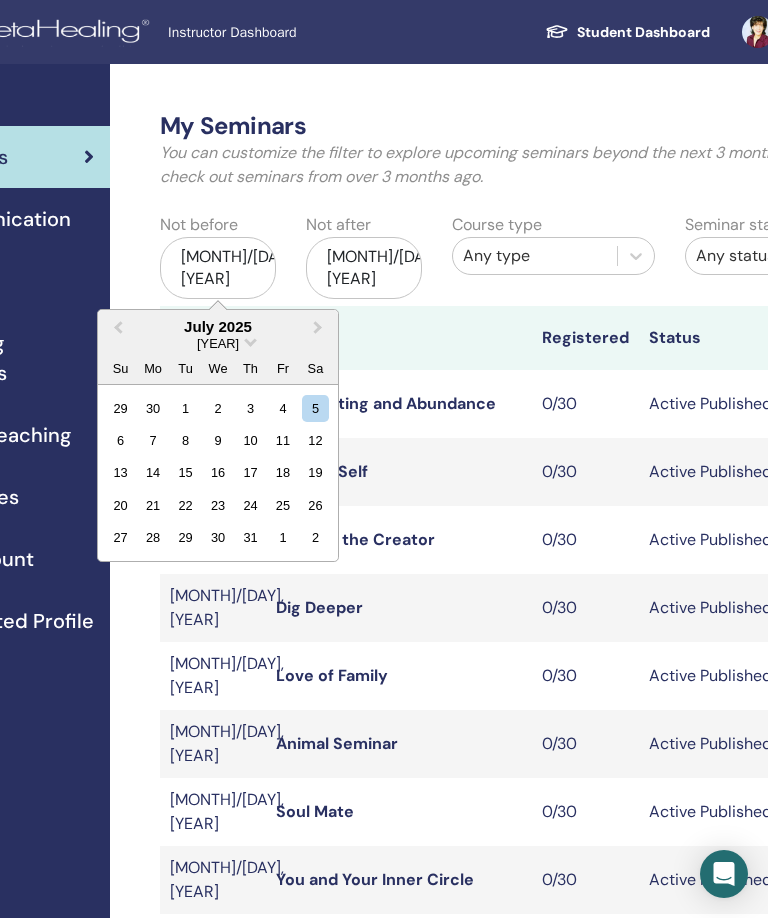 click on "Next Month" at bounding box center (320, 328) 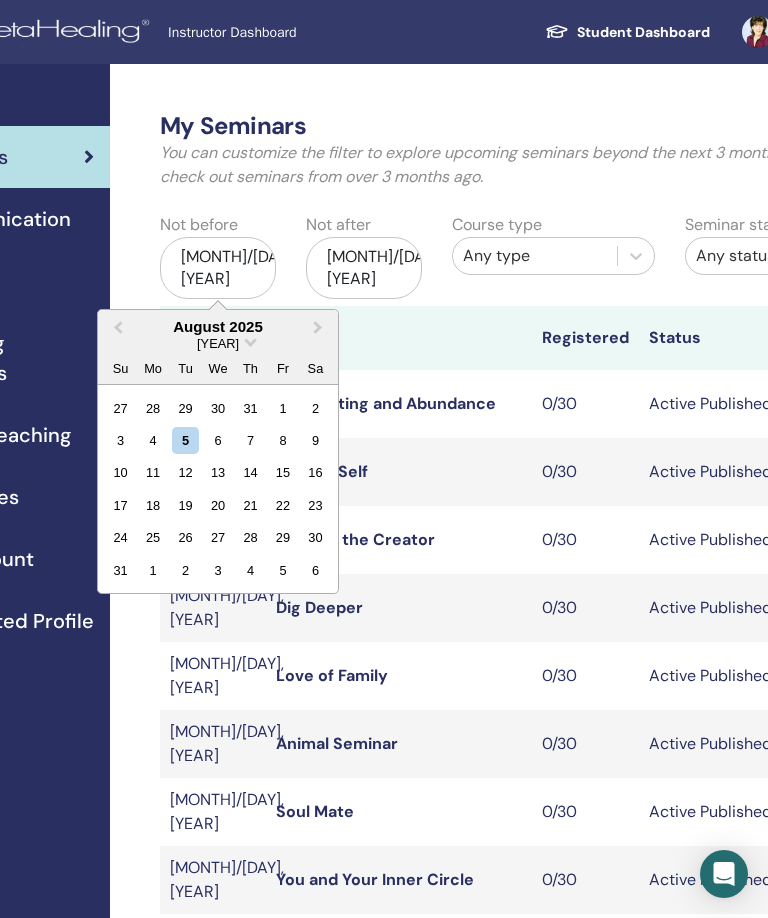click on "Next Month" at bounding box center (320, 328) 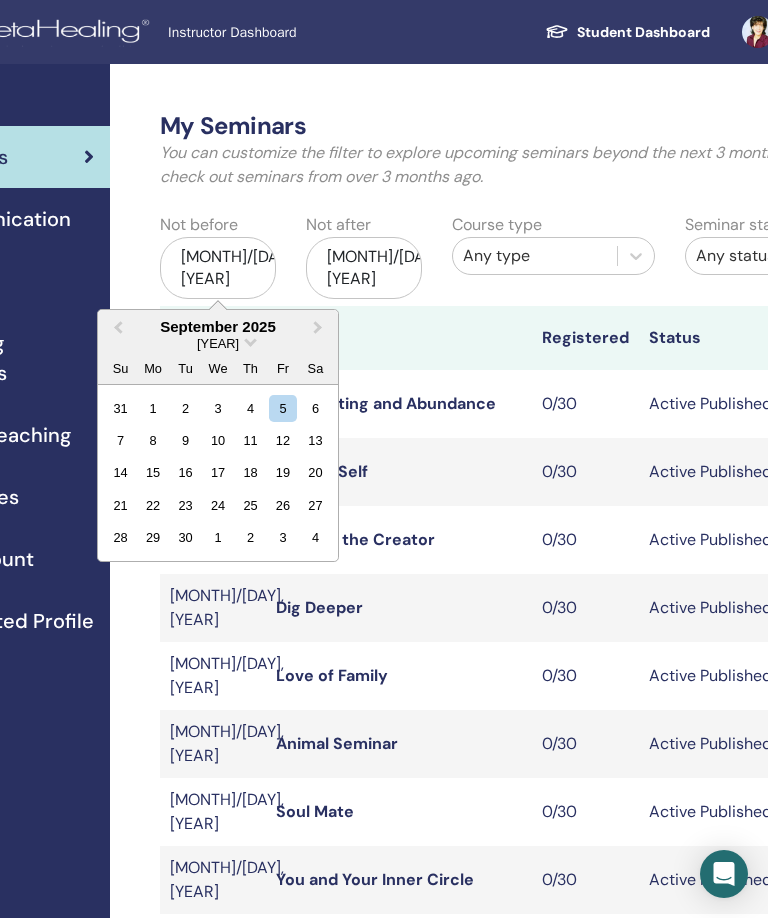 click on "Next Month" at bounding box center (320, 328) 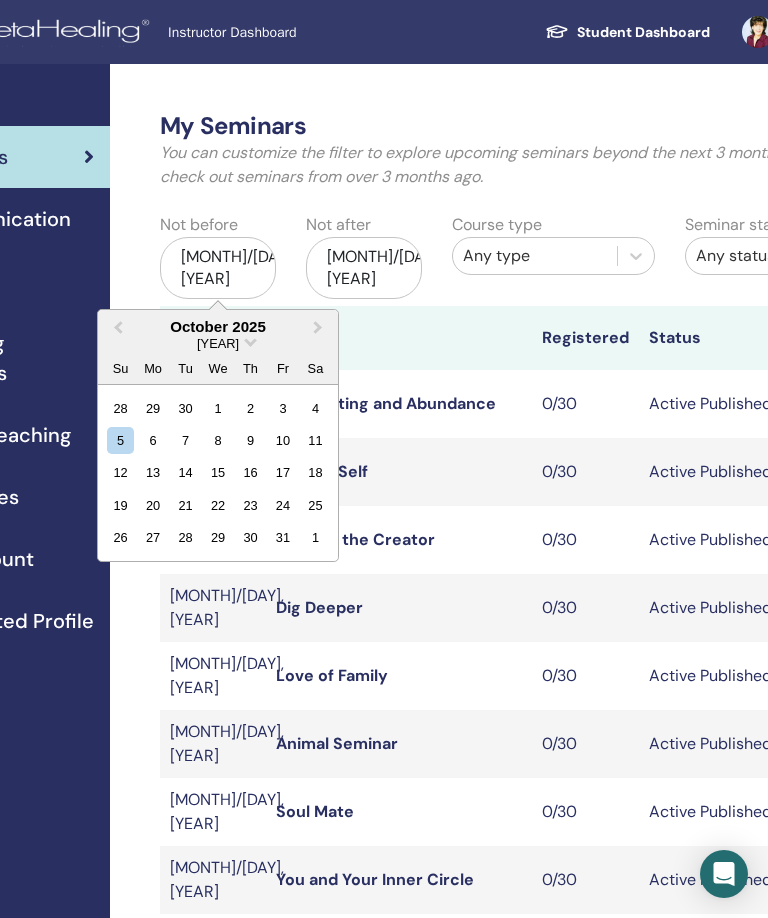click on "Next Month" at bounding box center [320, 328] 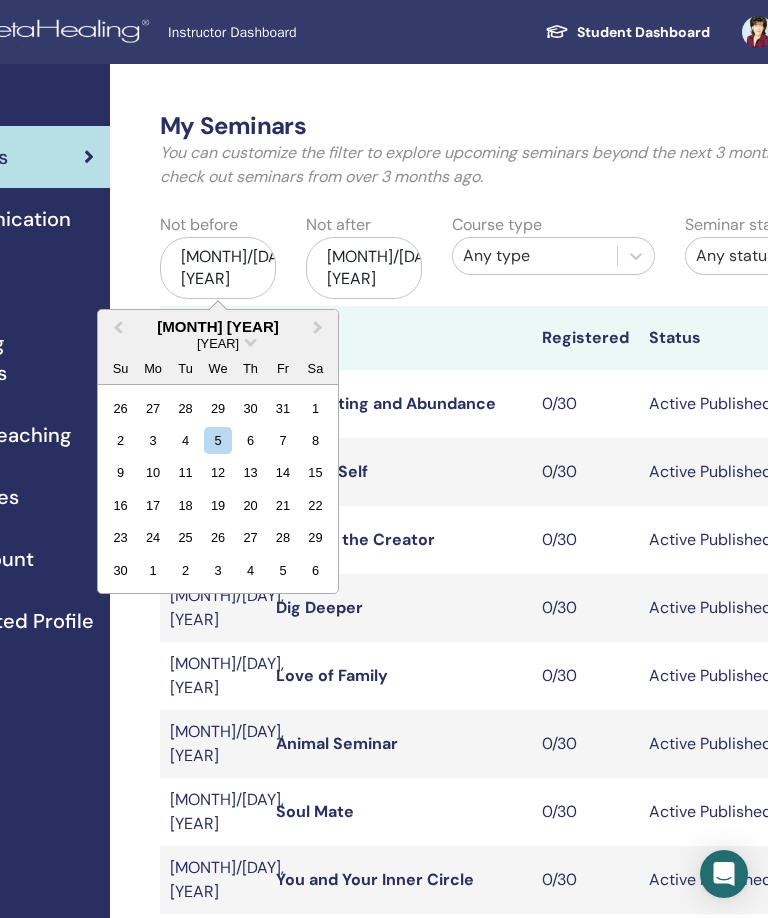 click on "Next Month" at bounding box center [320, 328] 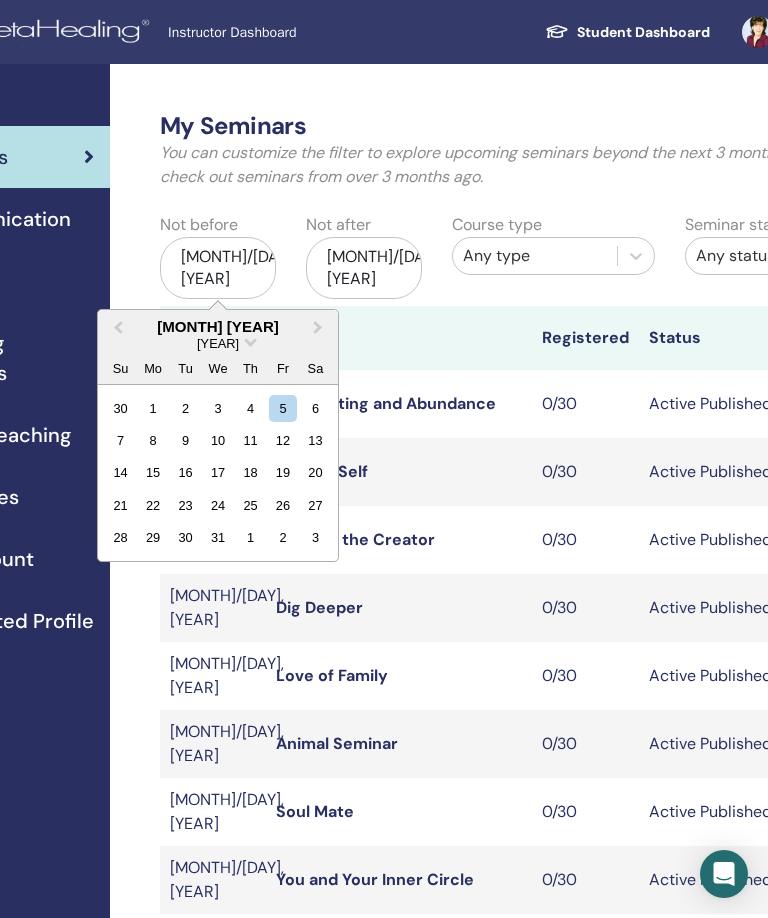 click on "Next Month" at bounding box center (320, 328) 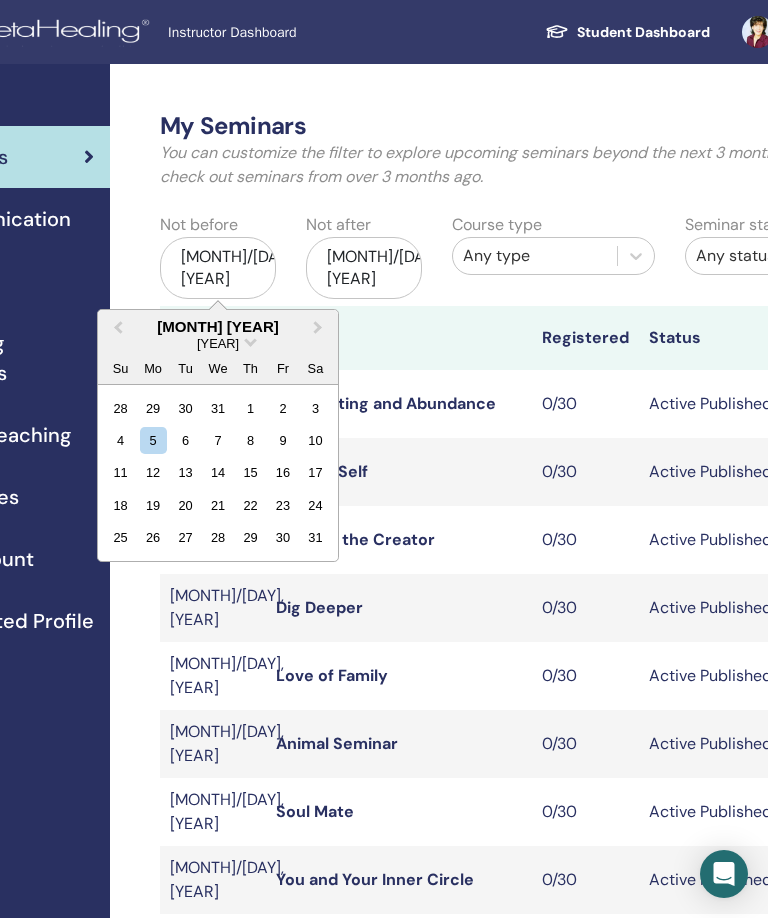 click on "Next Month" at bounding box center [320, 328] 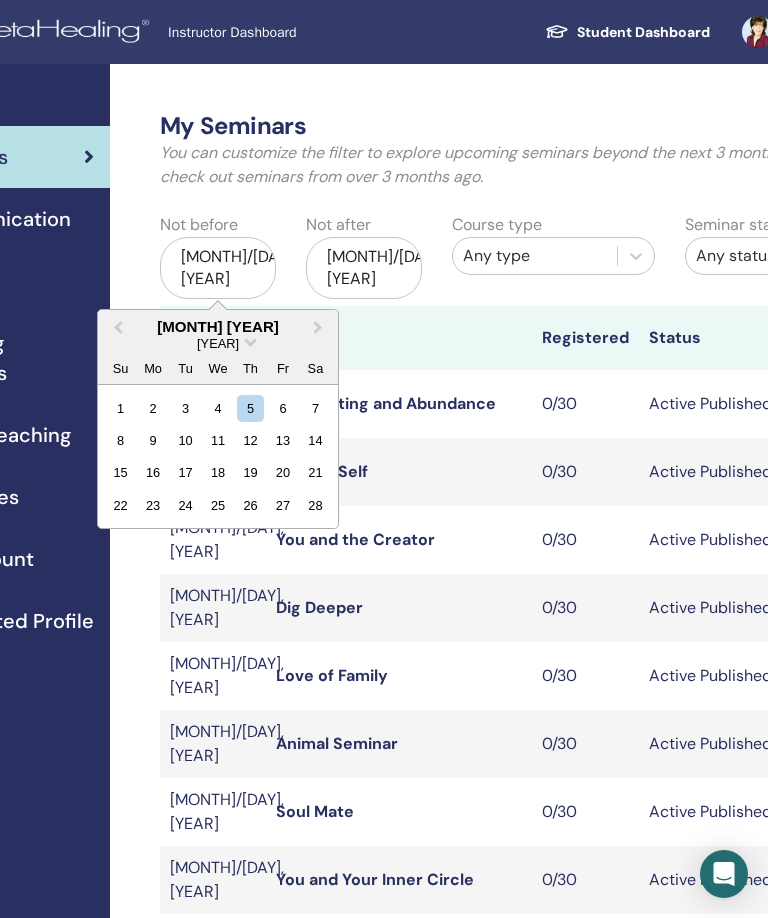 click on "1" at bounding box center [120, 407] 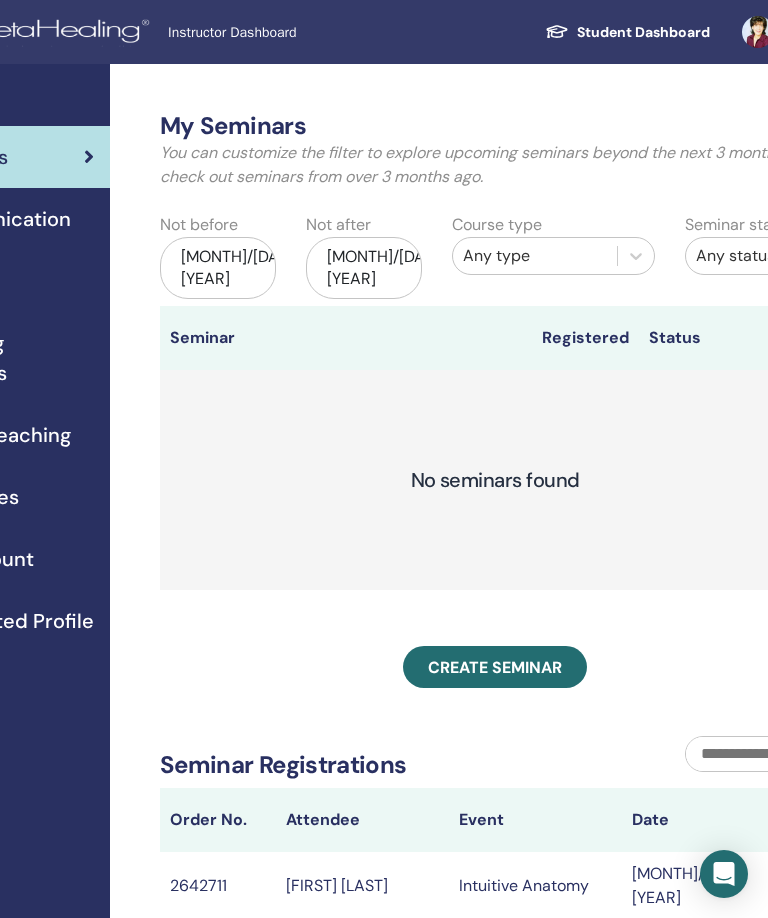 click on "Nov/05, 2025" at bounding box center [364, 268] 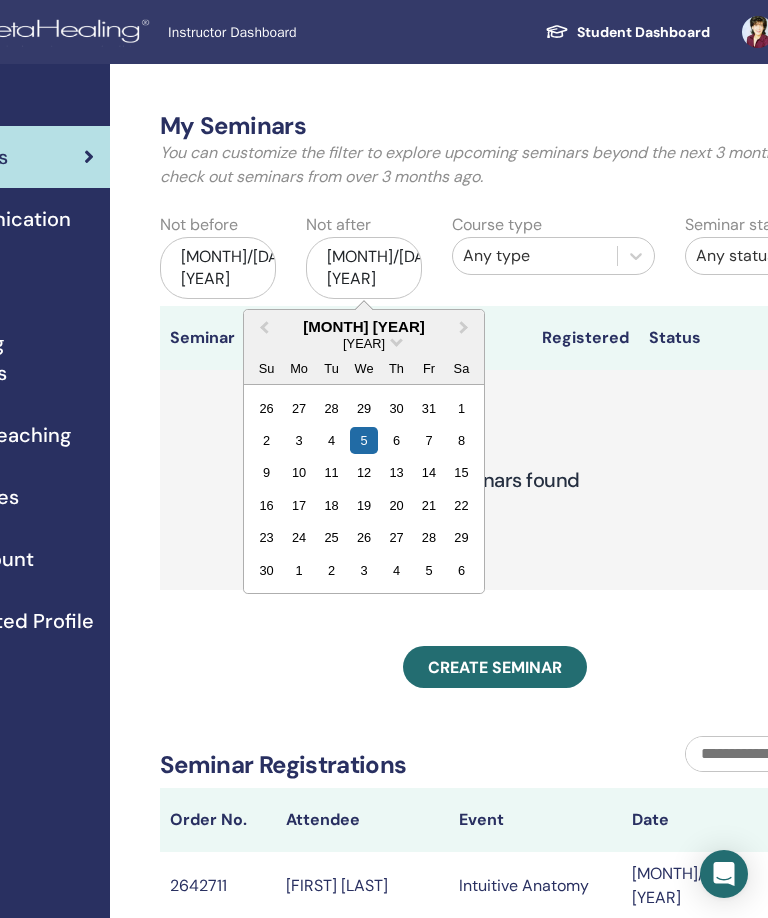 click on "Next Month" at bounding box center (466, 328) 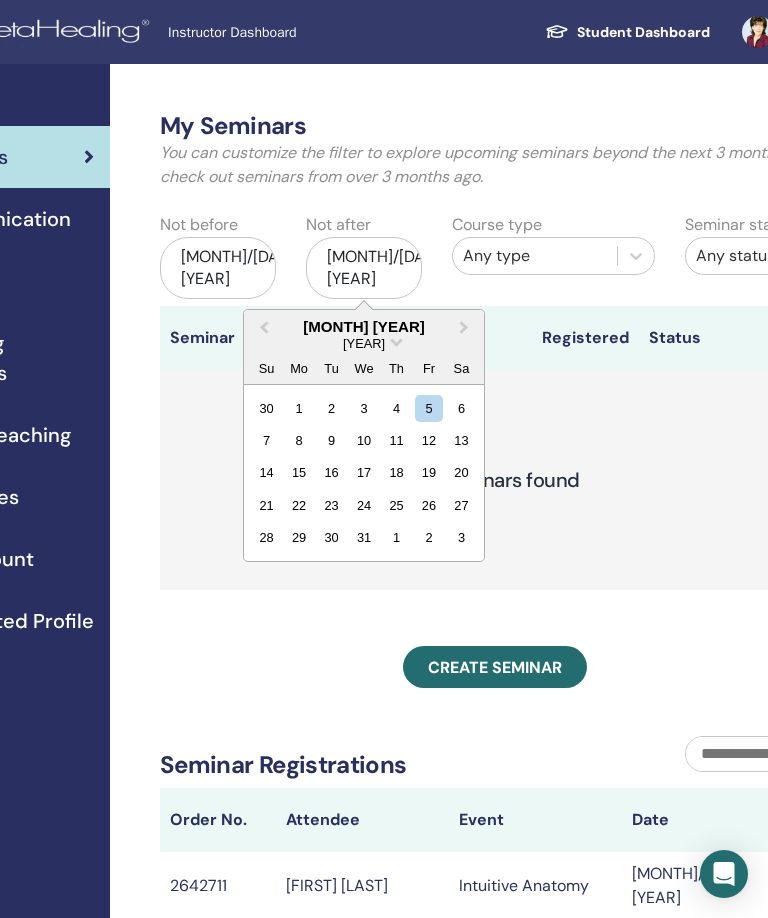click on "Next Month" at bounding box center (466, 328) 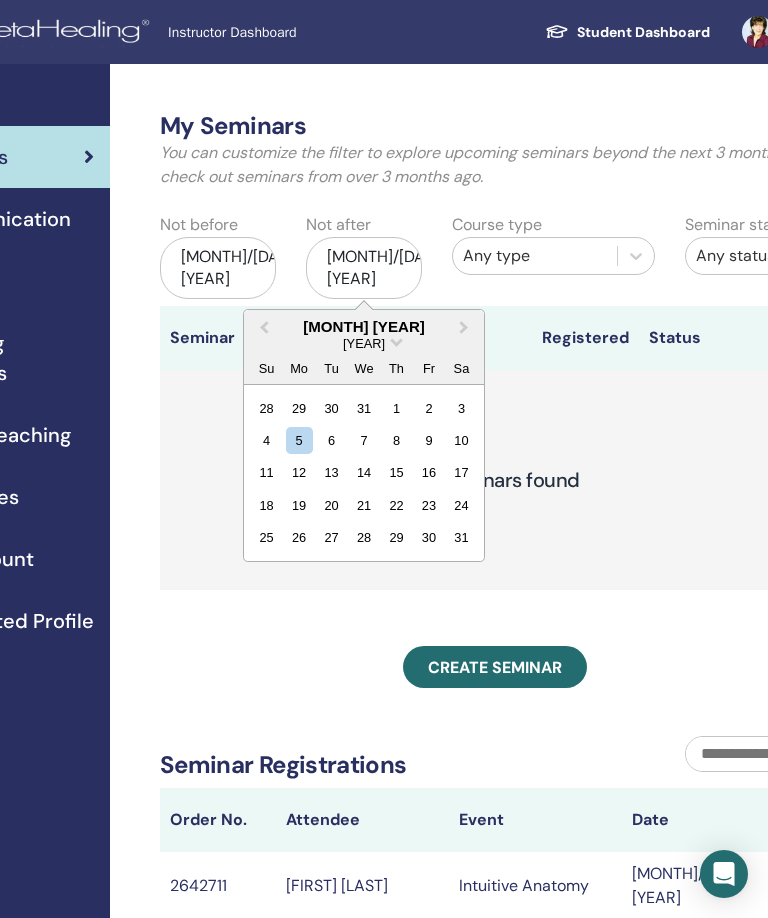 click on "Next Month" at bounding box center (466, 328) 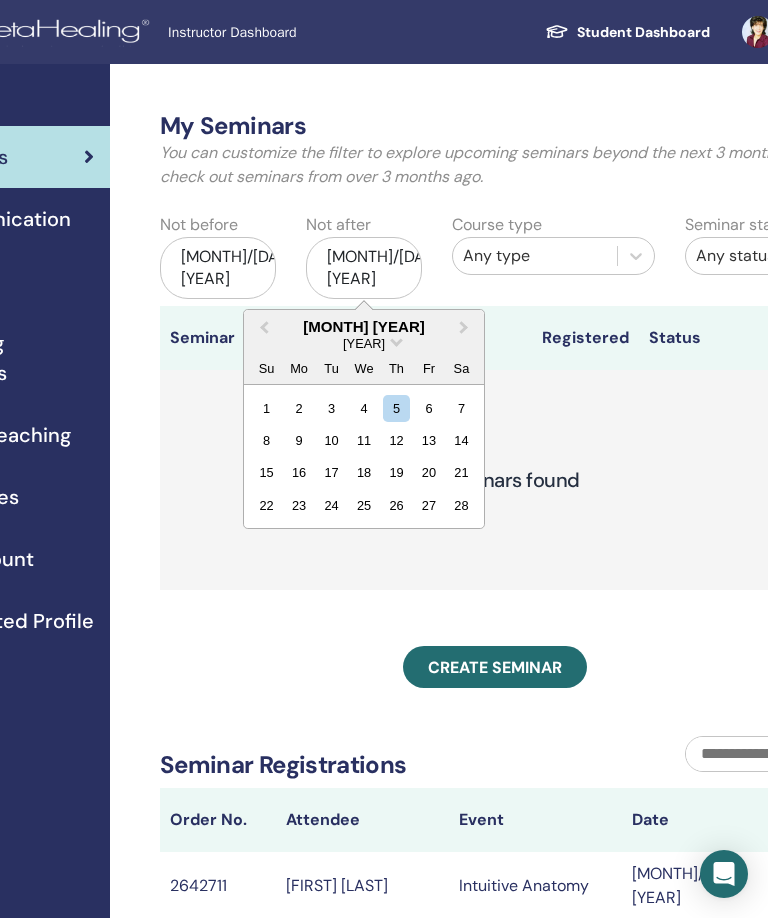 click on "Next Month" at bounding box center [466, 328] 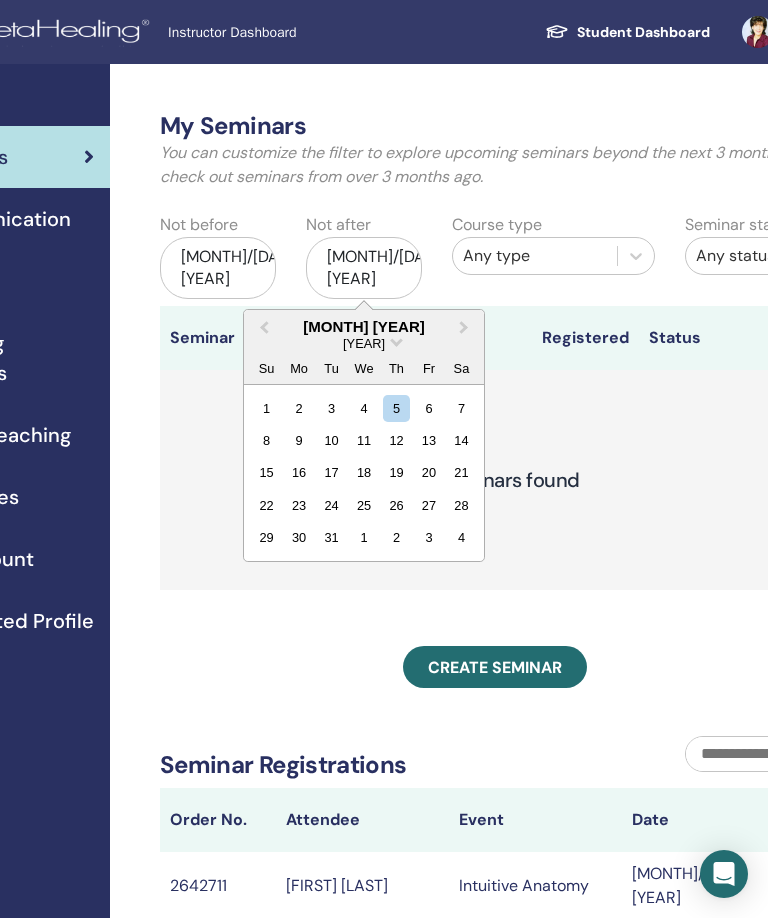 click on "Next Month" at bounding box center [466, 328] 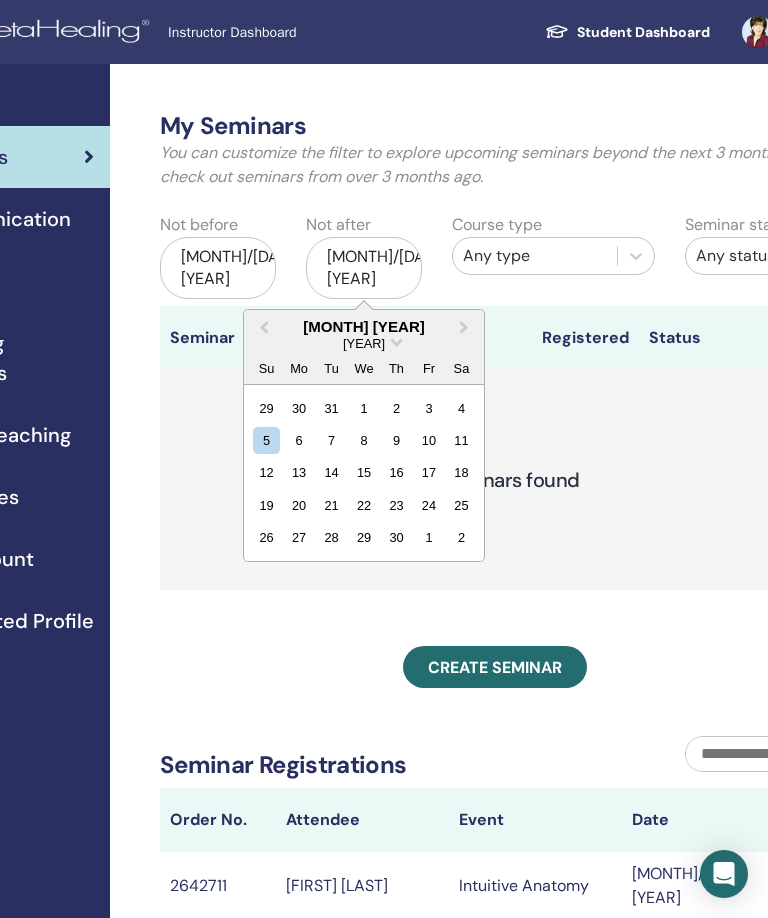 click on "Next Month" at bounding box center [466, 328] 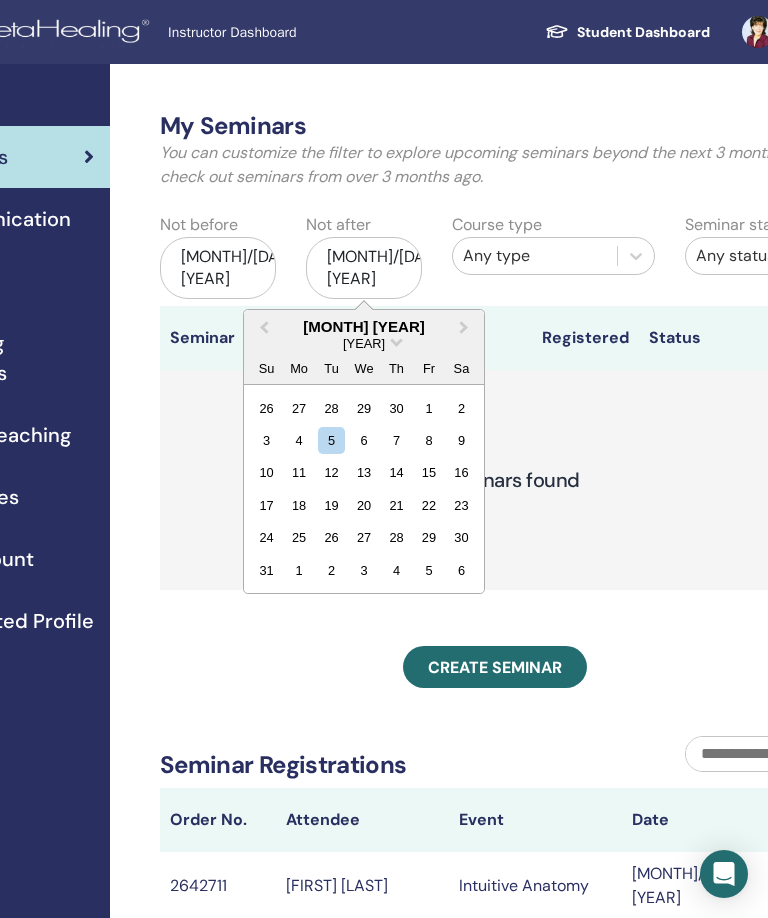 click on "Next Month" at bounding box center [466, 328] 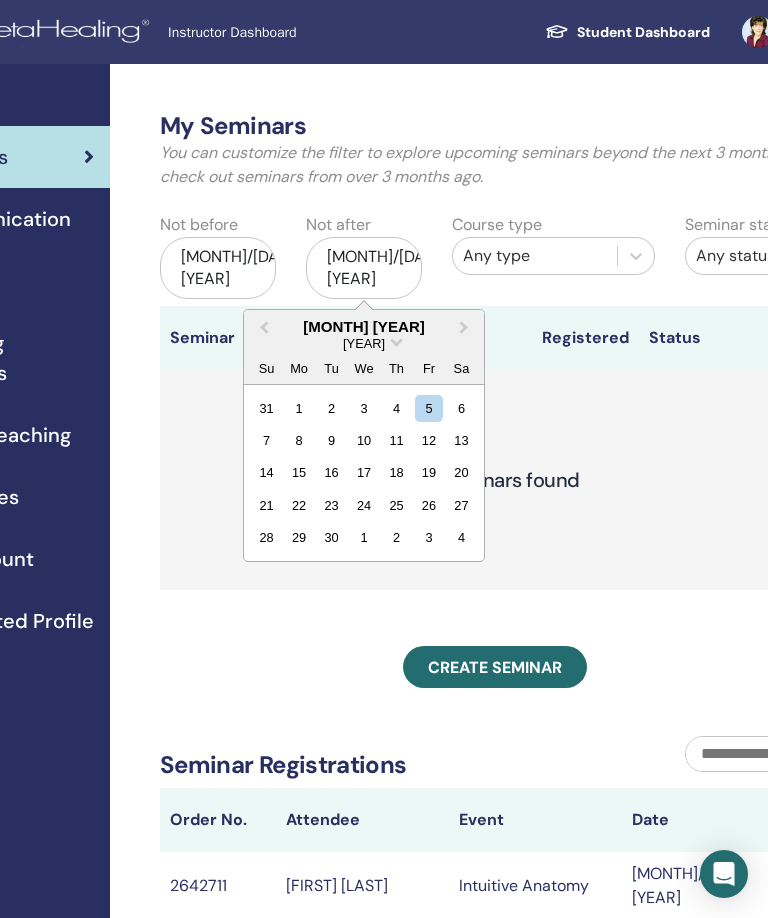 click on "Previous Month" at bounding box center (262, 328) 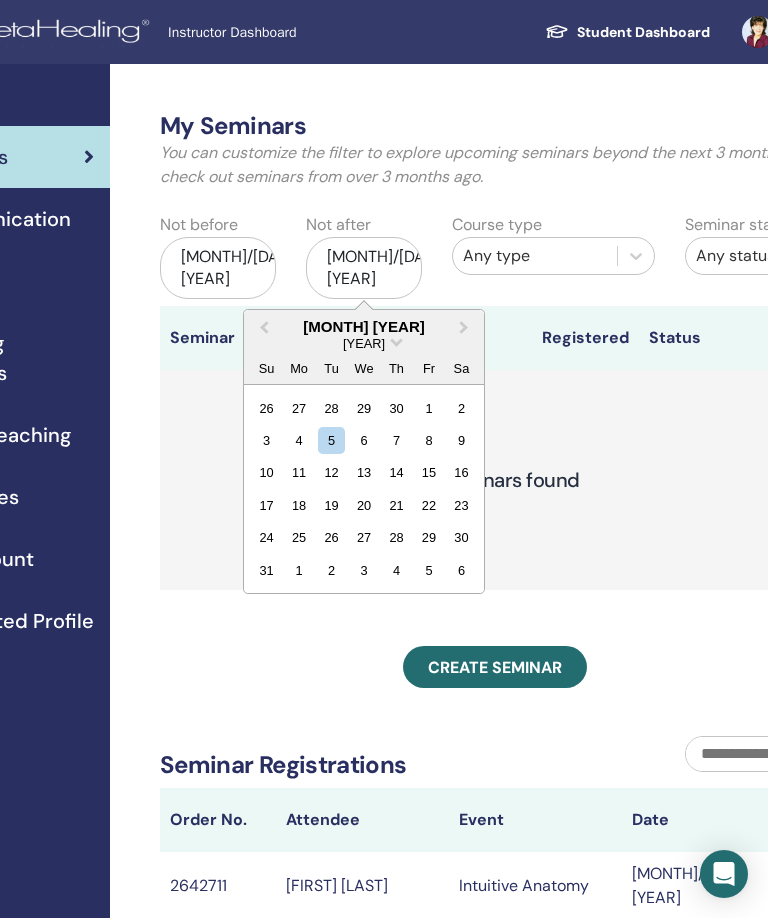 click on "Previous Month" at bounding box center [262, 328] 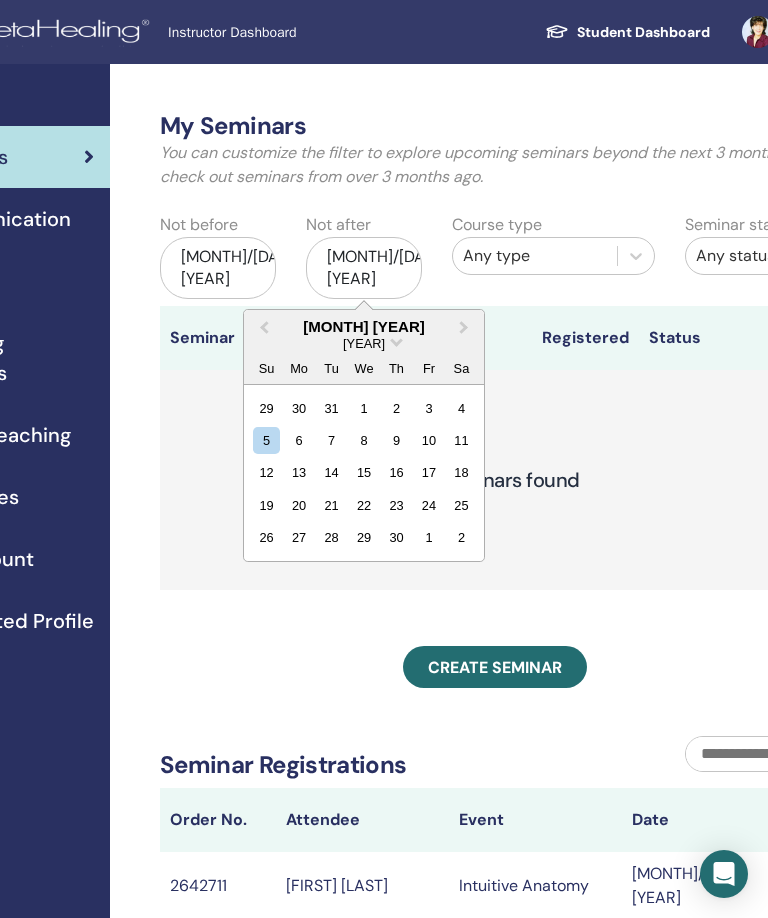 click on "Previous Month" at bounding box center [262, 328] 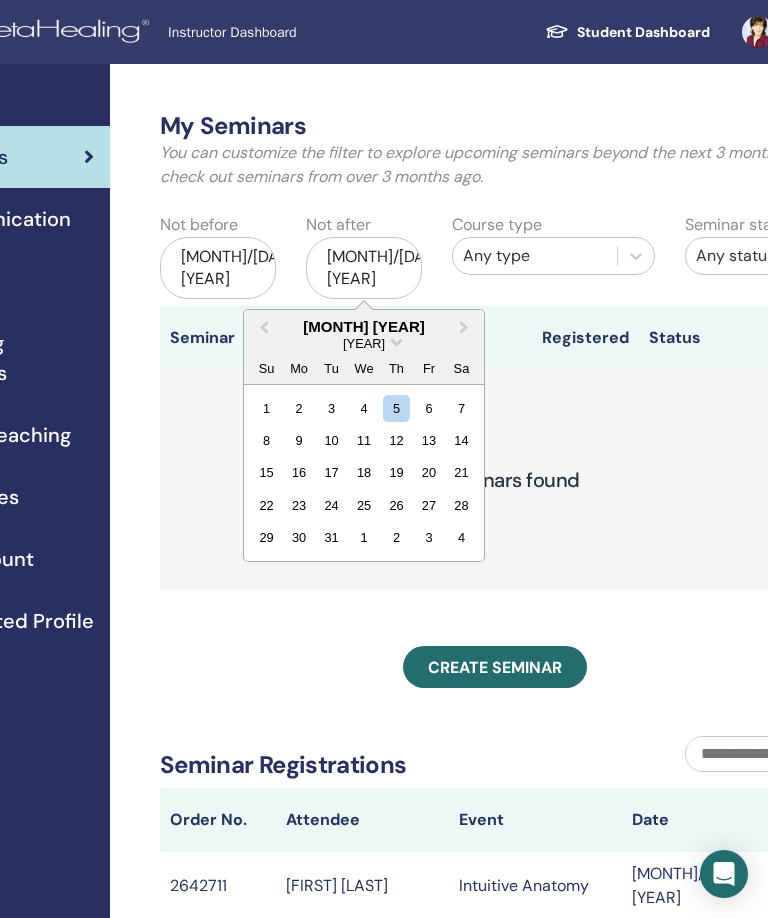 click on "5" at bounding box center [396, 407] 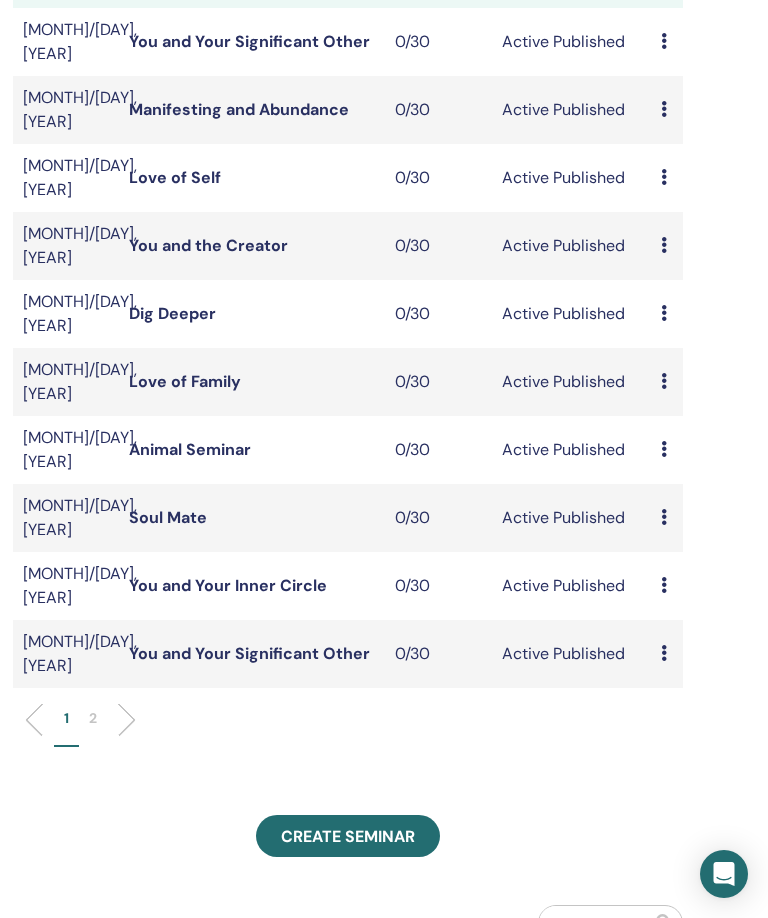 scroll, scrollTop: 362, scrollLeft: 351, axis: both 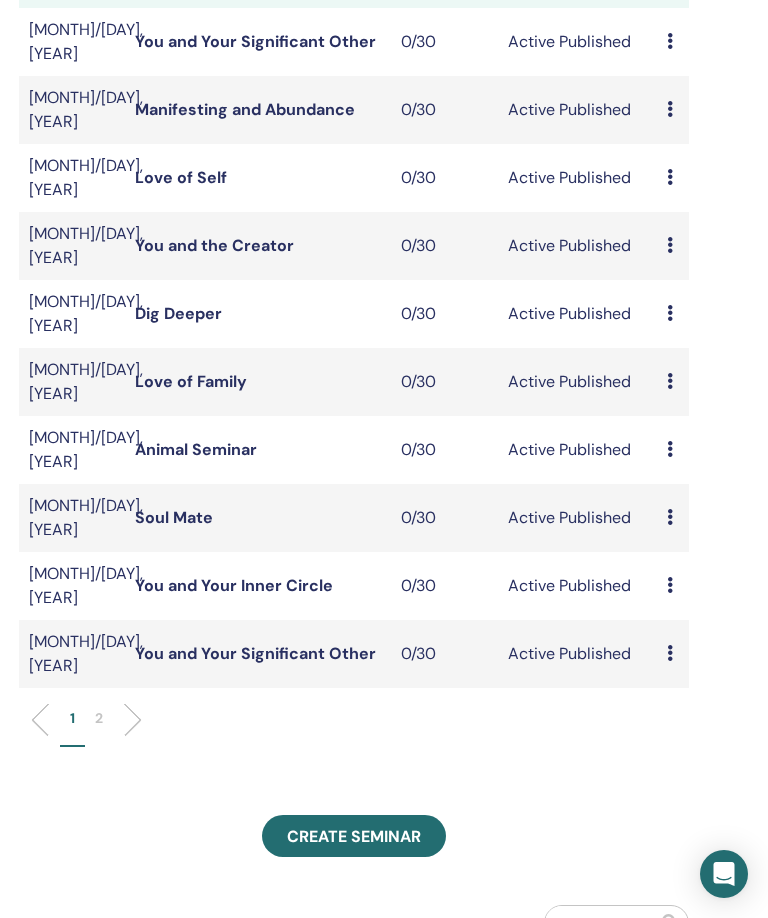 click on "Preview Edit Attendees Cancel" at bounding box center (673, 654) 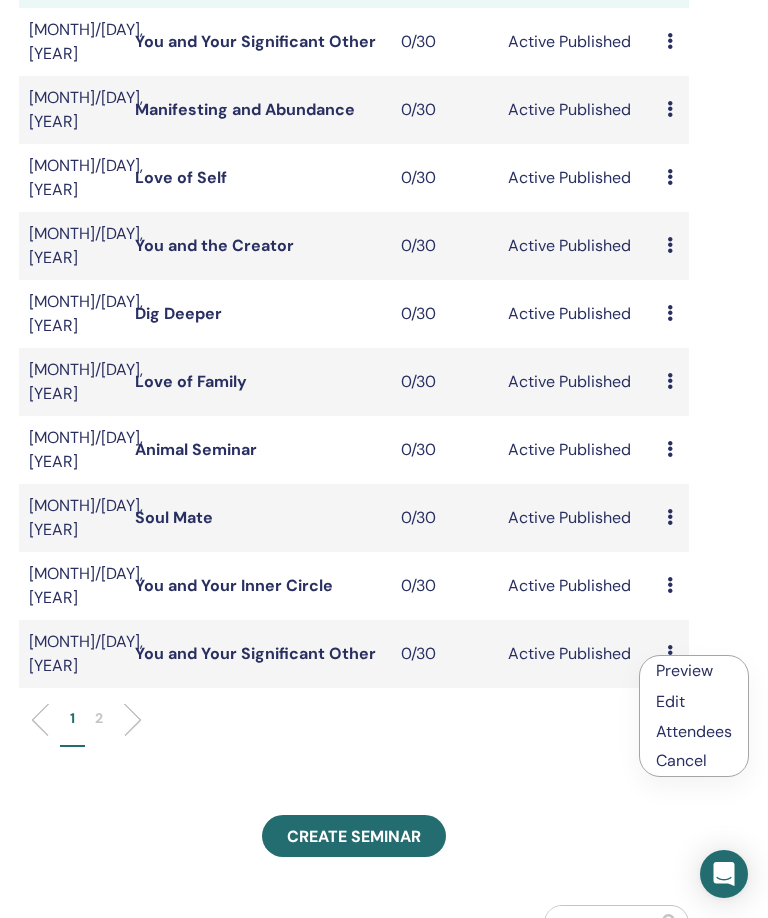 click on "Cancel" at bounding box center (694, 761) 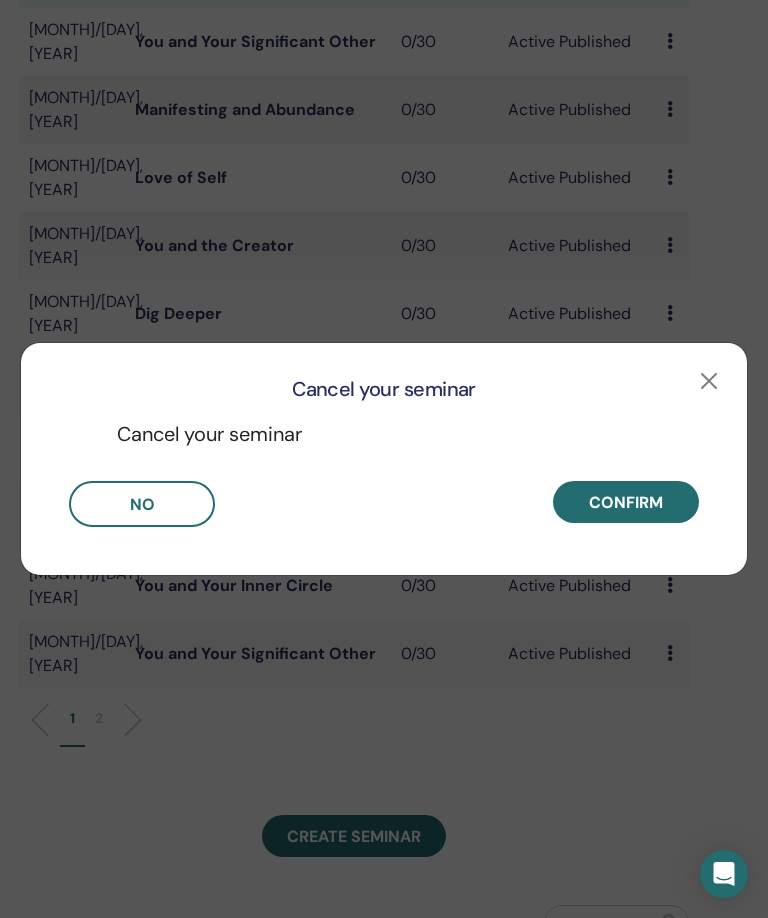click on "Confirm" at bounding box center [626, 502] 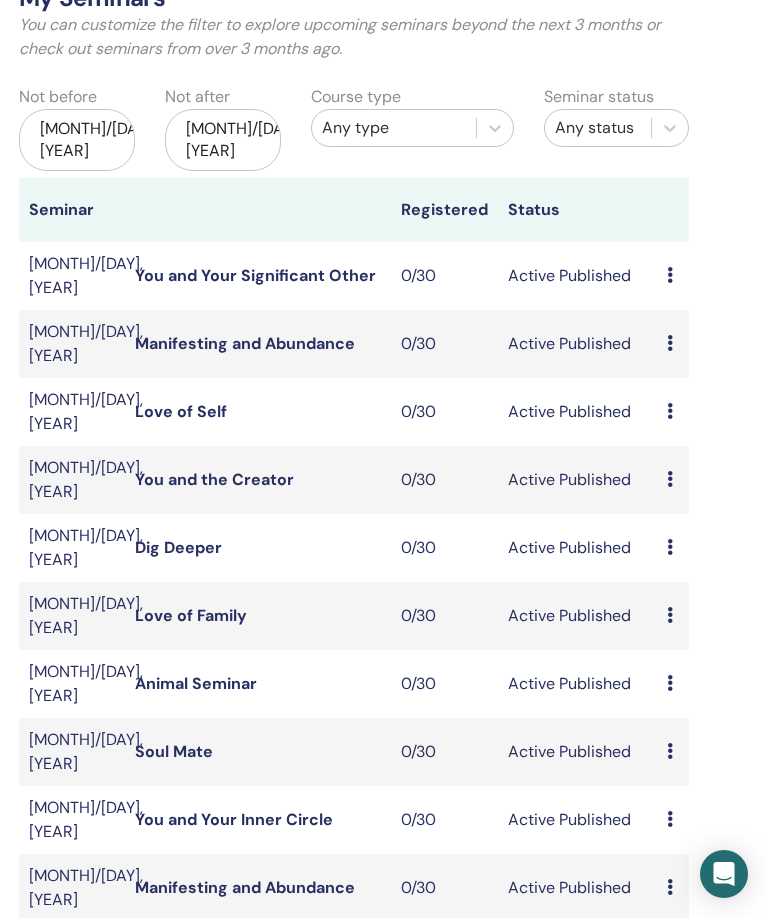 scroll, scrollTop: 111, scrollLeft: 351, axis: both 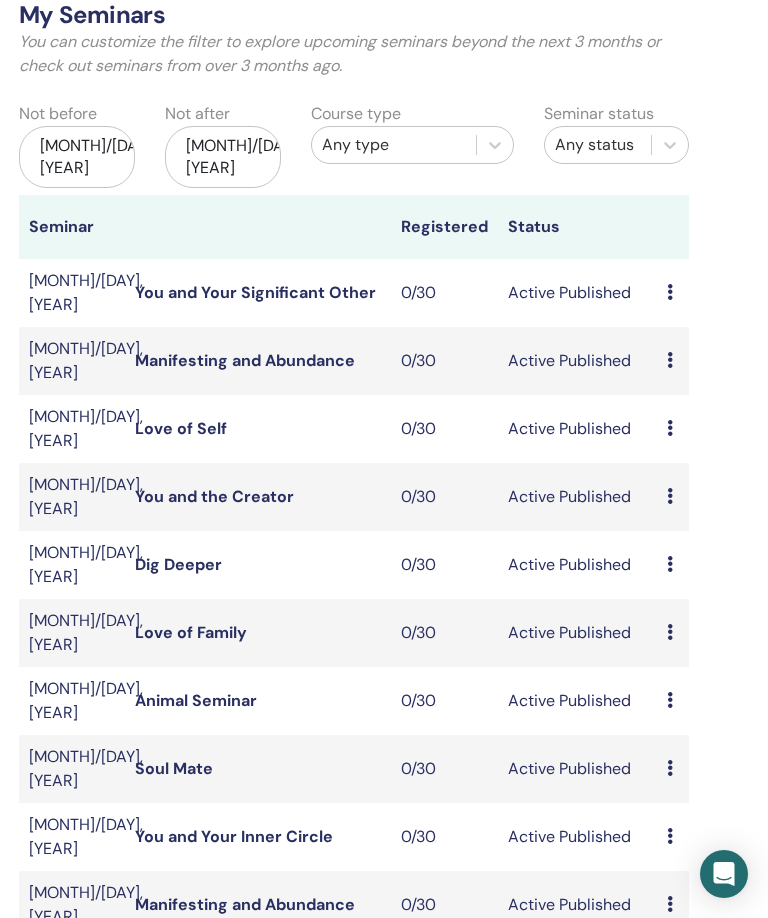 click at bounding box center (670, 428) 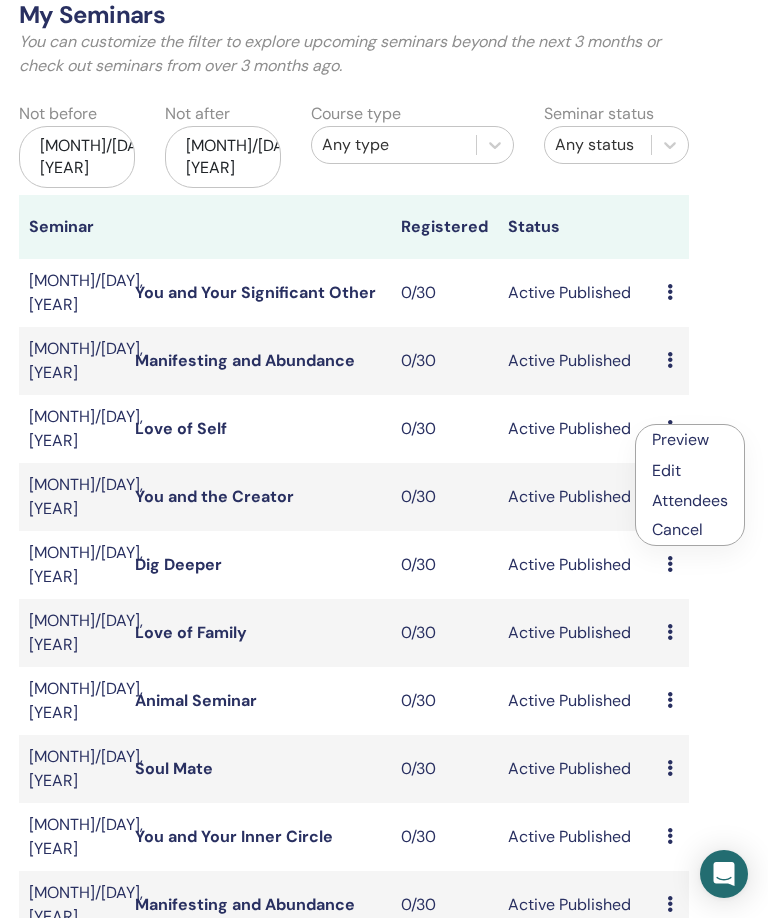 click on "Cancel" at bounding box center (690, 530) 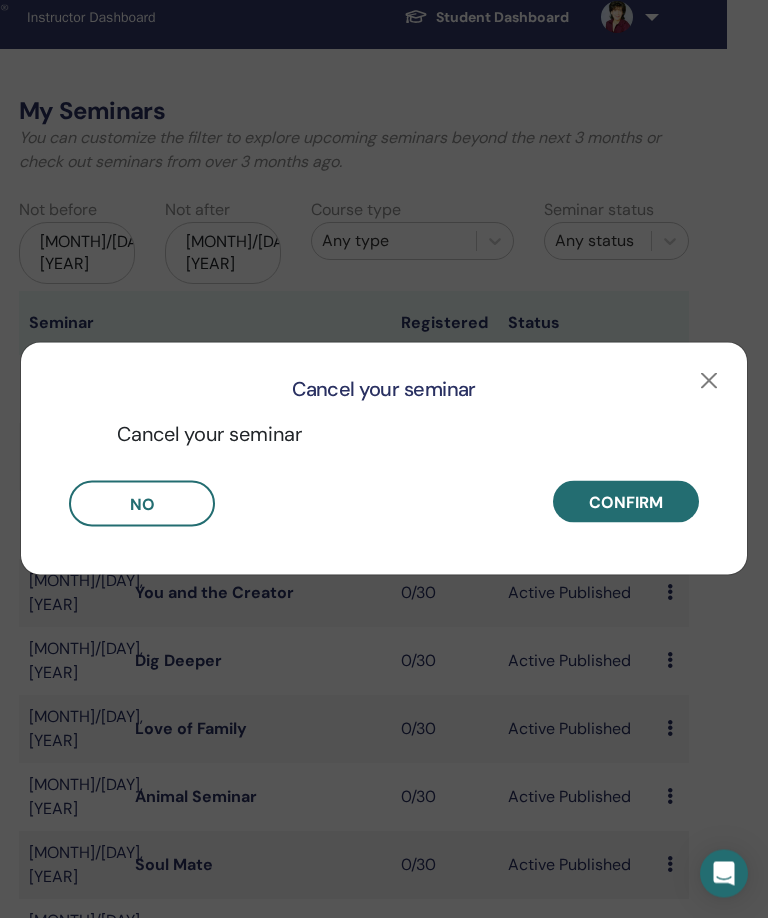 scroll, scrollTop: 13, scrollLeft: 351, axis: both 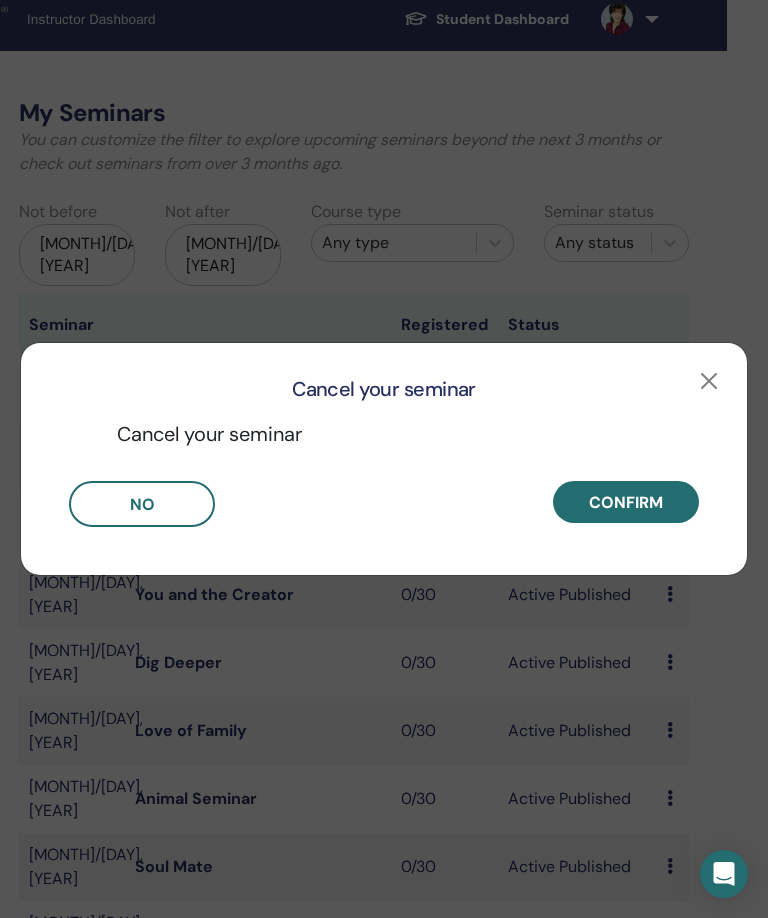 click on "Confirm" at bounding box center [626, 502] 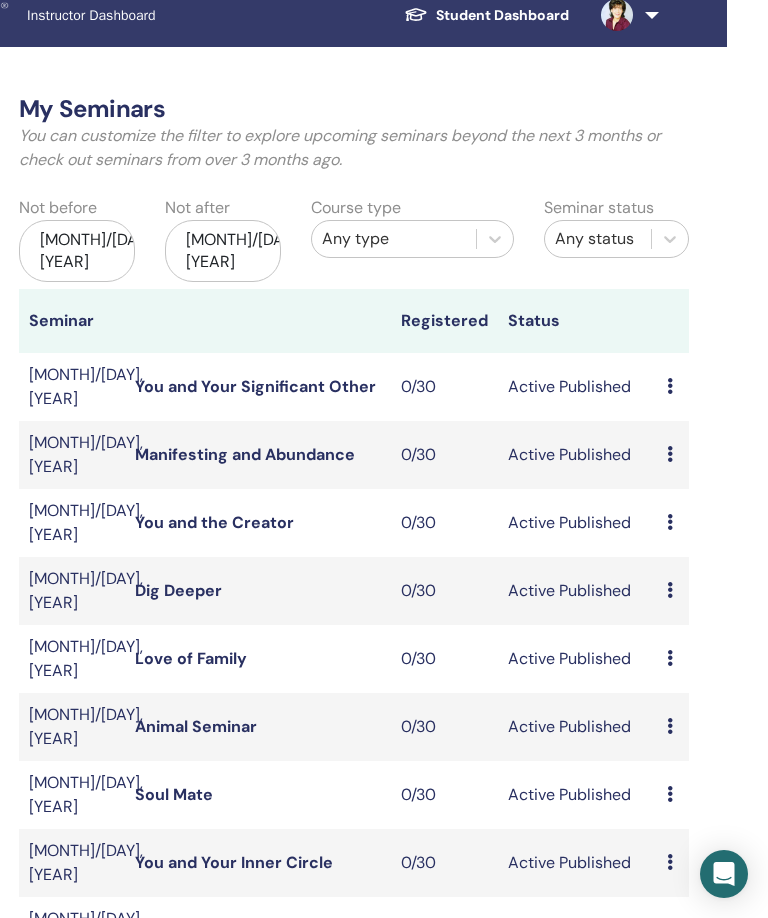 scroll, scrollTop: 0, scrollLeft: 351, axis: horizontal 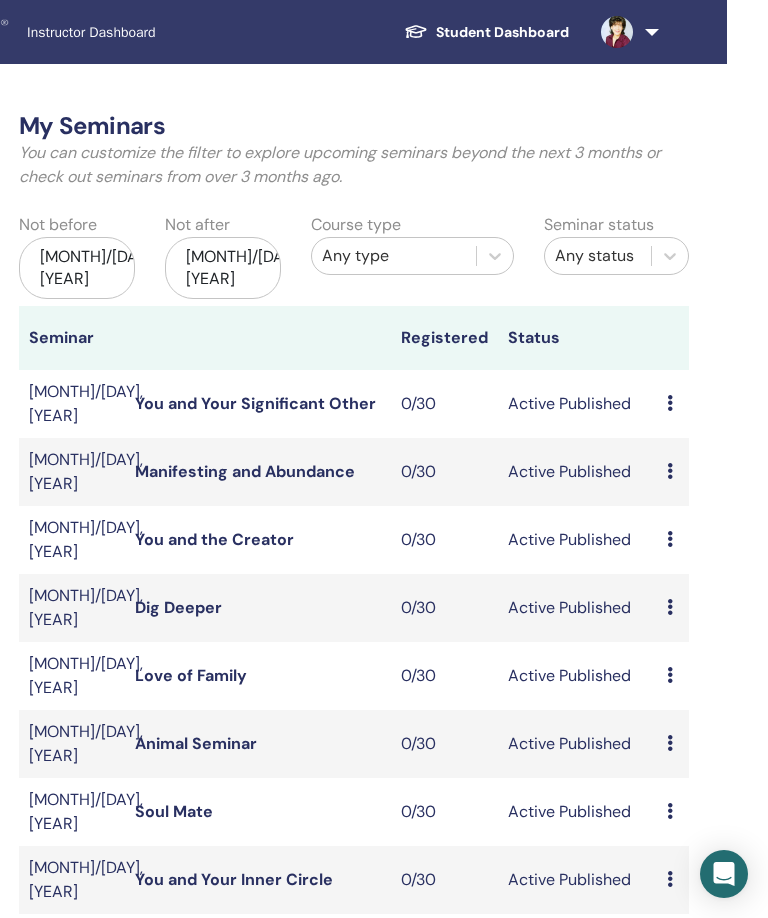 click on "Feb/01, 2026" at bounding box center (77, 268) 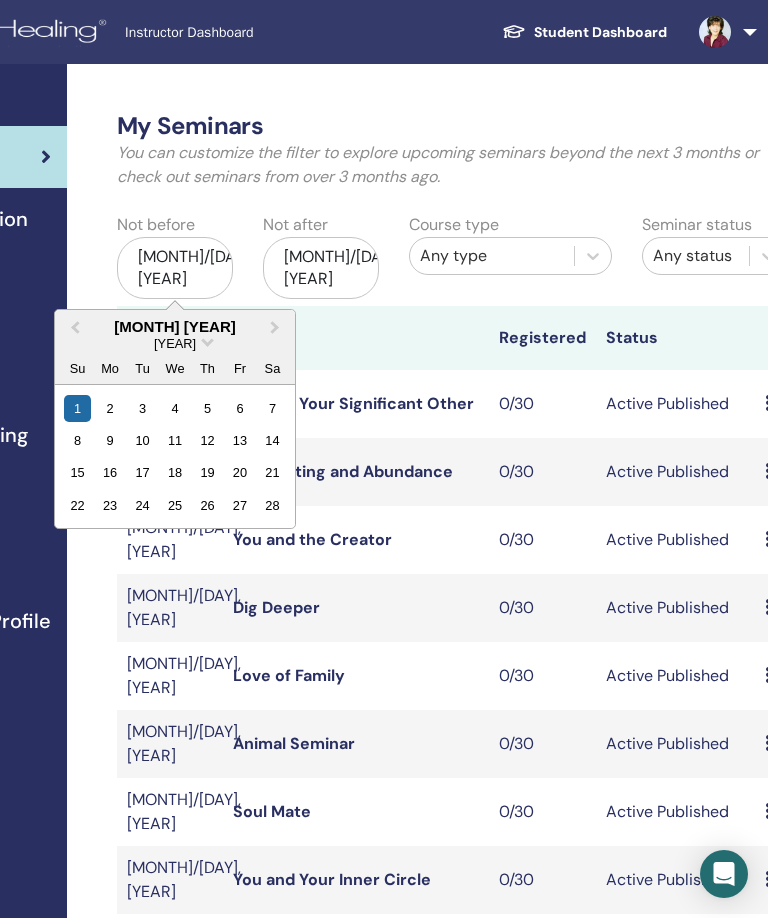 scroll, scrollTop: 0, scrollLeft: 251, axis: horizontal 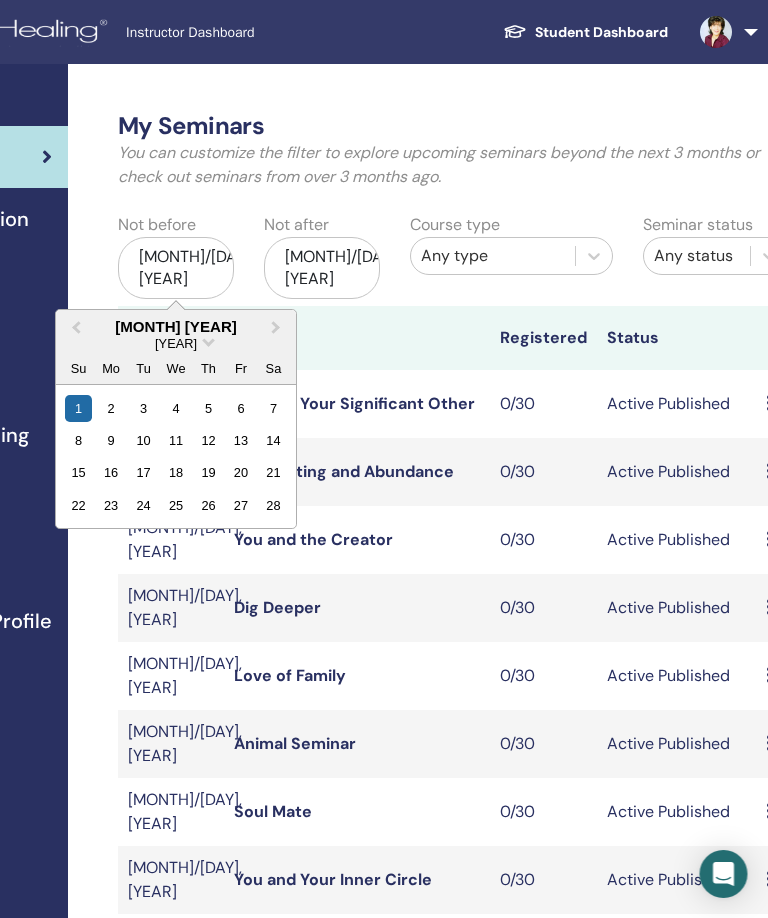 click on "Previous Month" at bounding box center [75, 328] 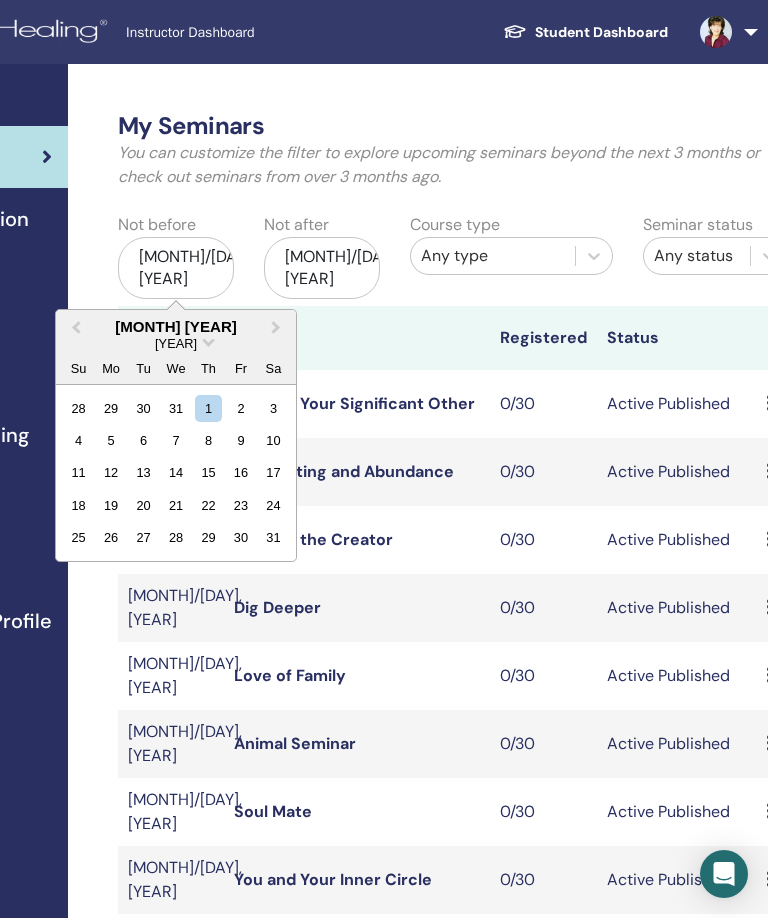 click on "Previous Month" at bounding box center [74, 328] 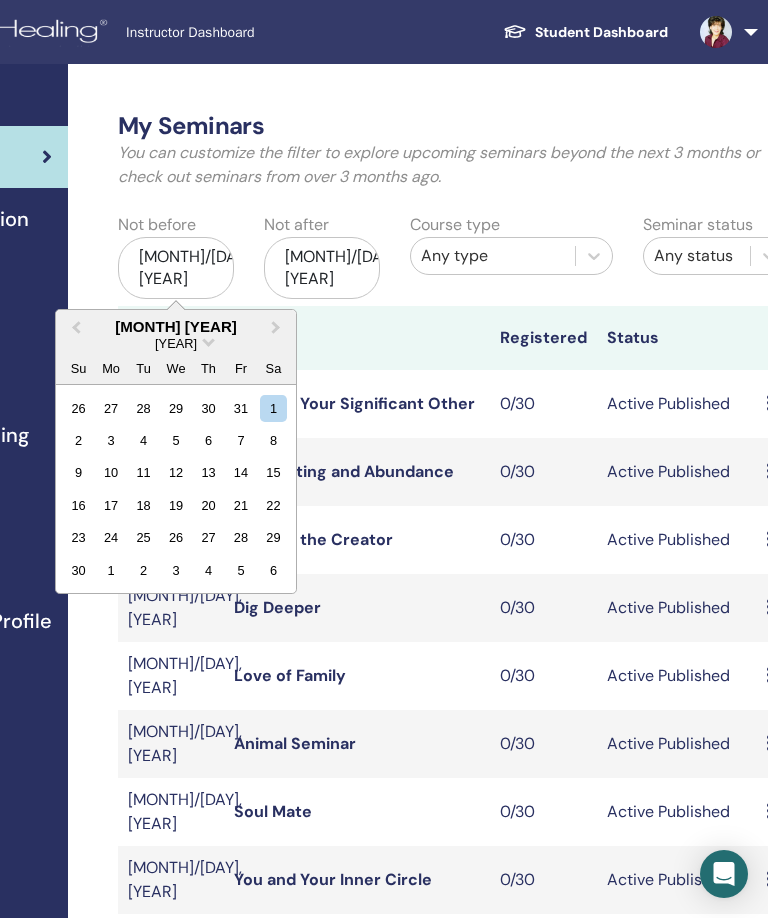 click on "Previous Month" at bounding box center [74, 328] 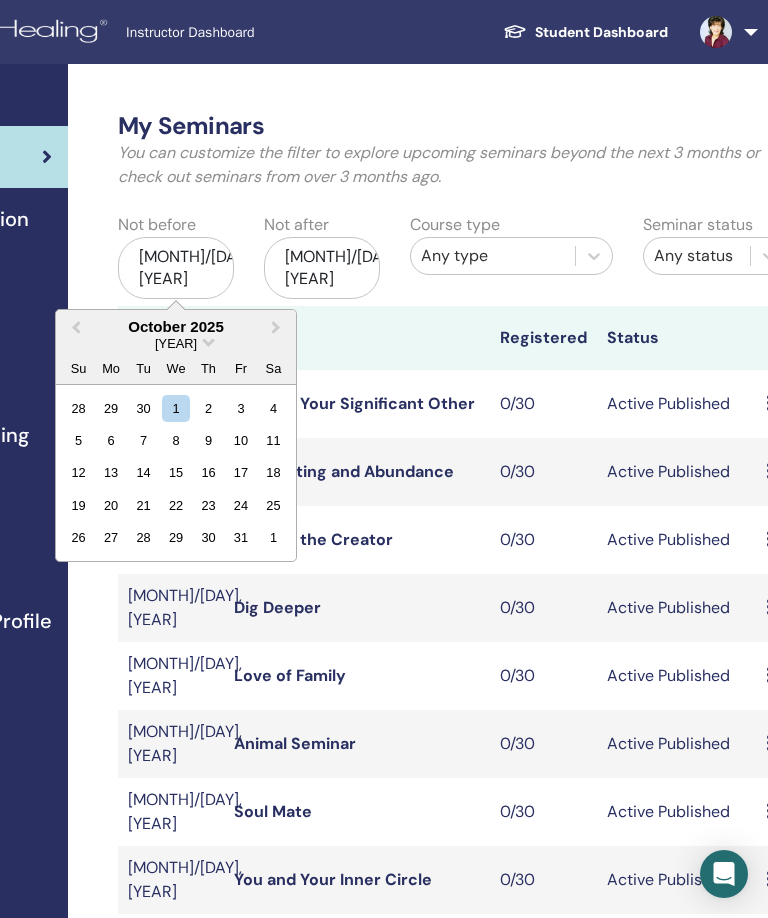 click on "October 2025" at bounding box center [176, 326] 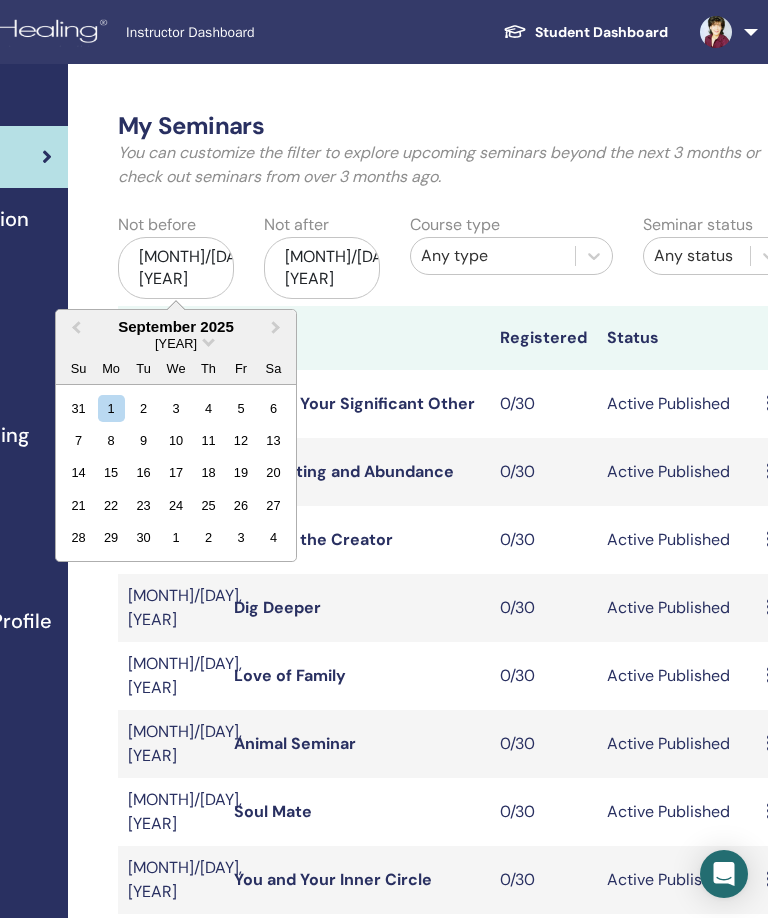 click on "Previous Month" at bounding box center [74, 328] 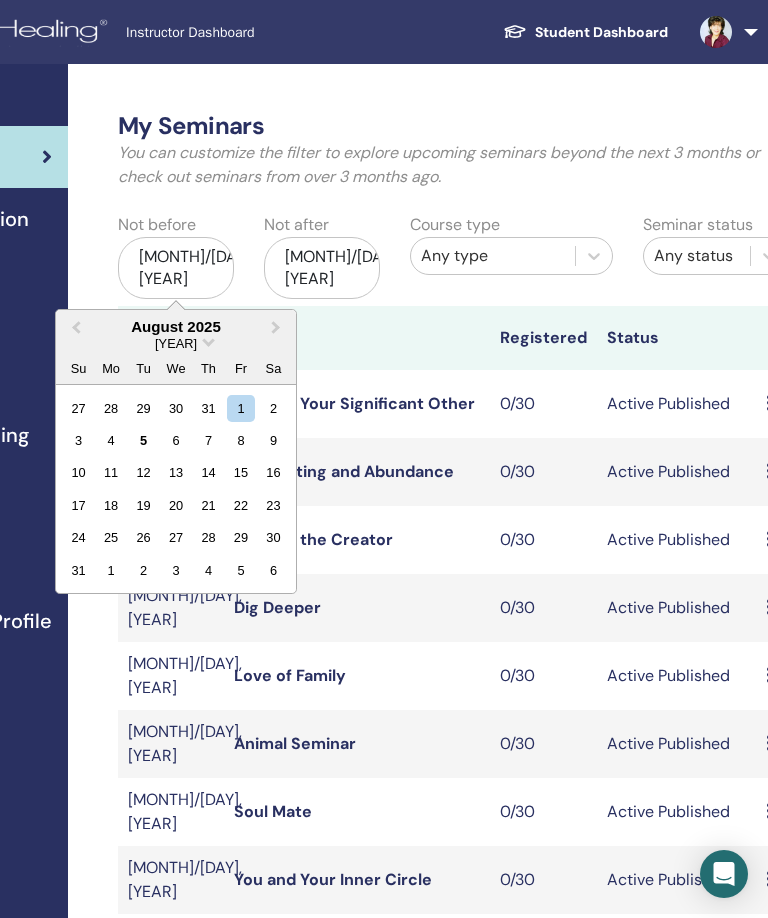 click on "August 2025 2025 Su Mo Tu We Th Fr Sa" at bounding box center [176, 347] 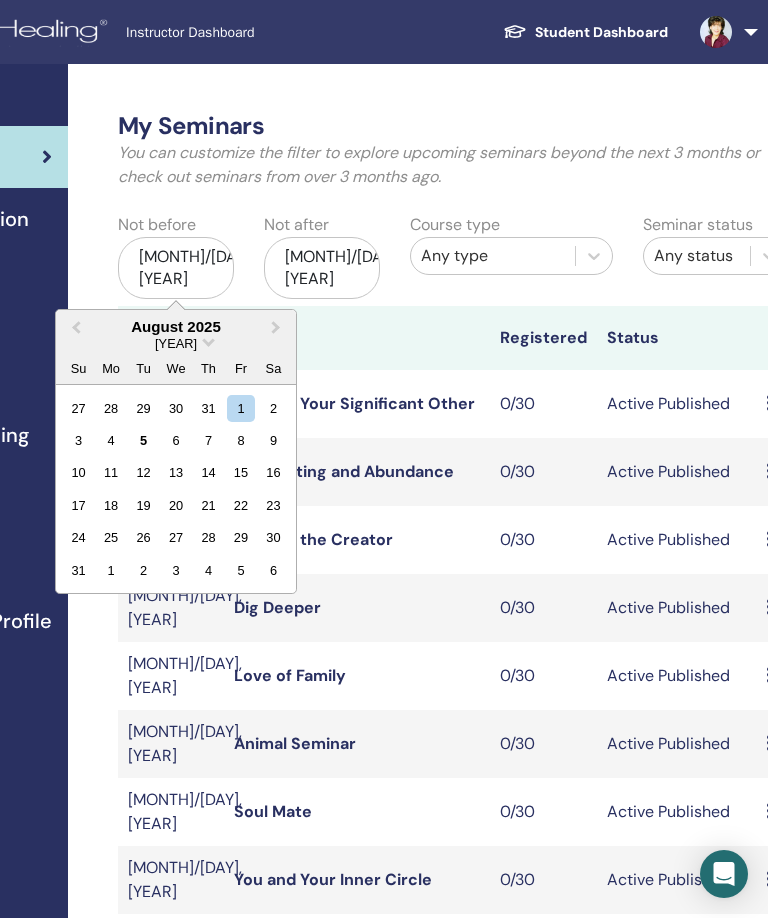 click on "1" at bounding box center [240, 407] 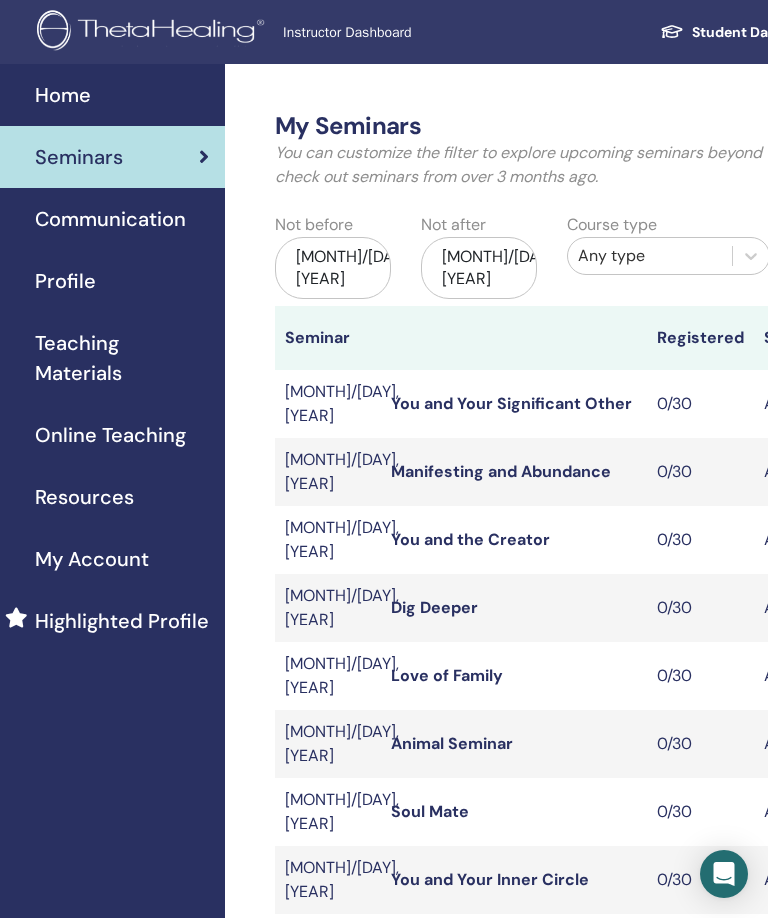 scroll, scrollTop: 0, scrollLeft: 0, axis: both 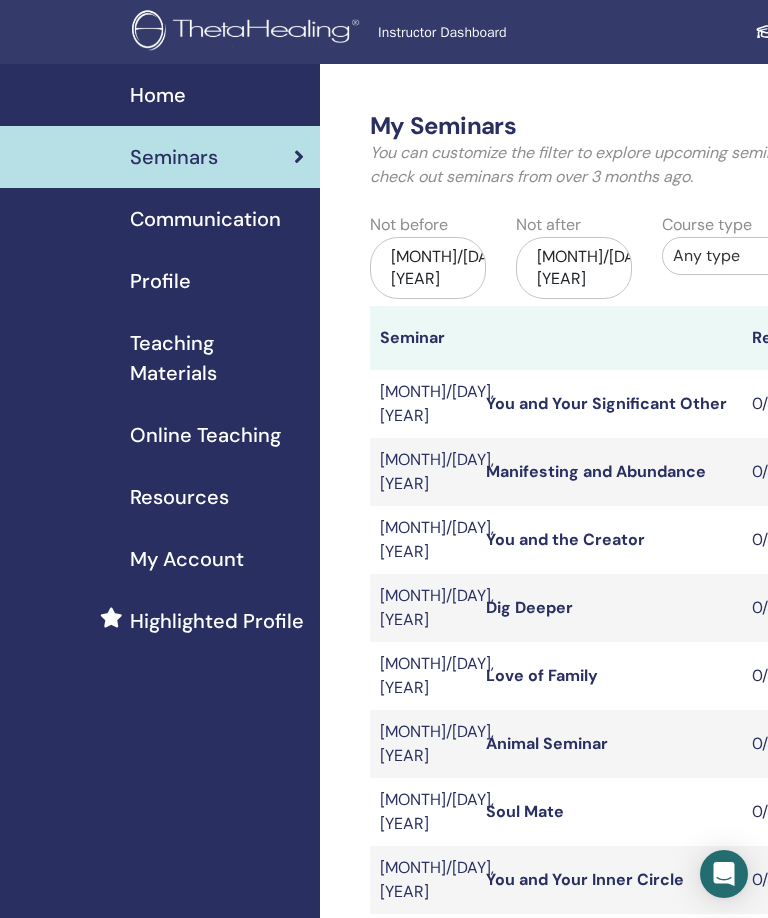 click on "Home" at bounding box center (158, 95) 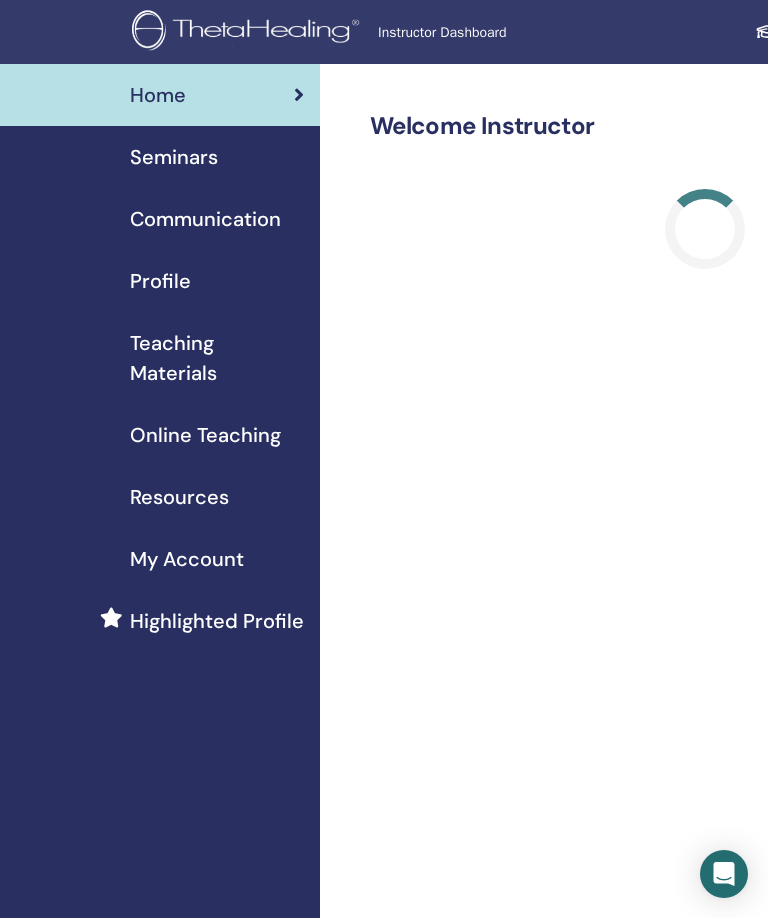 scroll, scrollTop: 0, scrollLeft: 0, axis: both 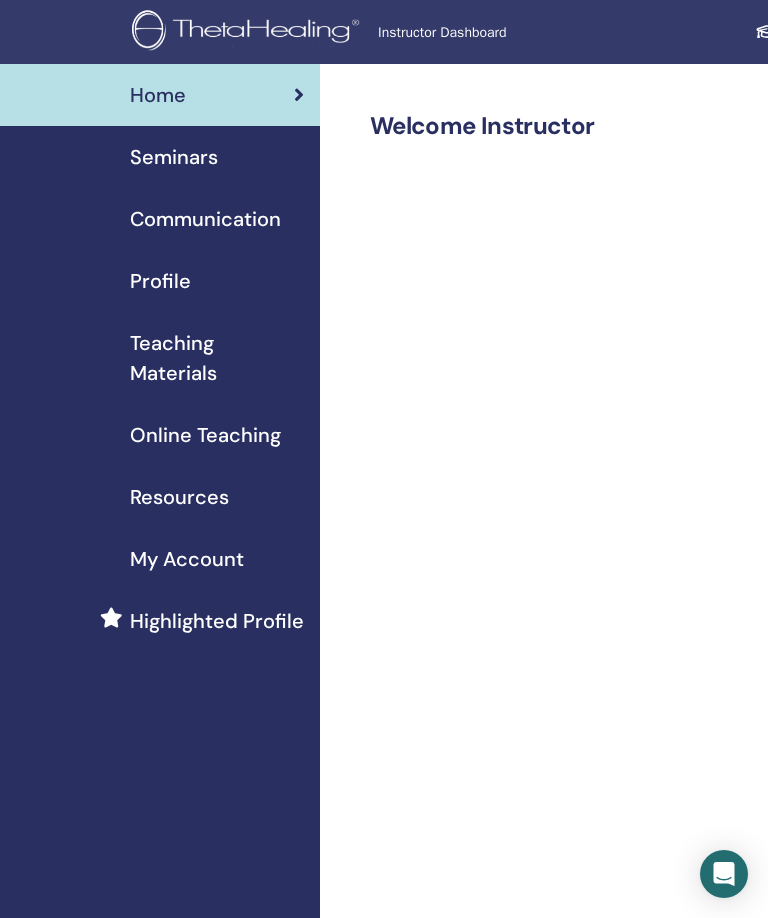 click on "Seminars" at bounding box center [174, 157] 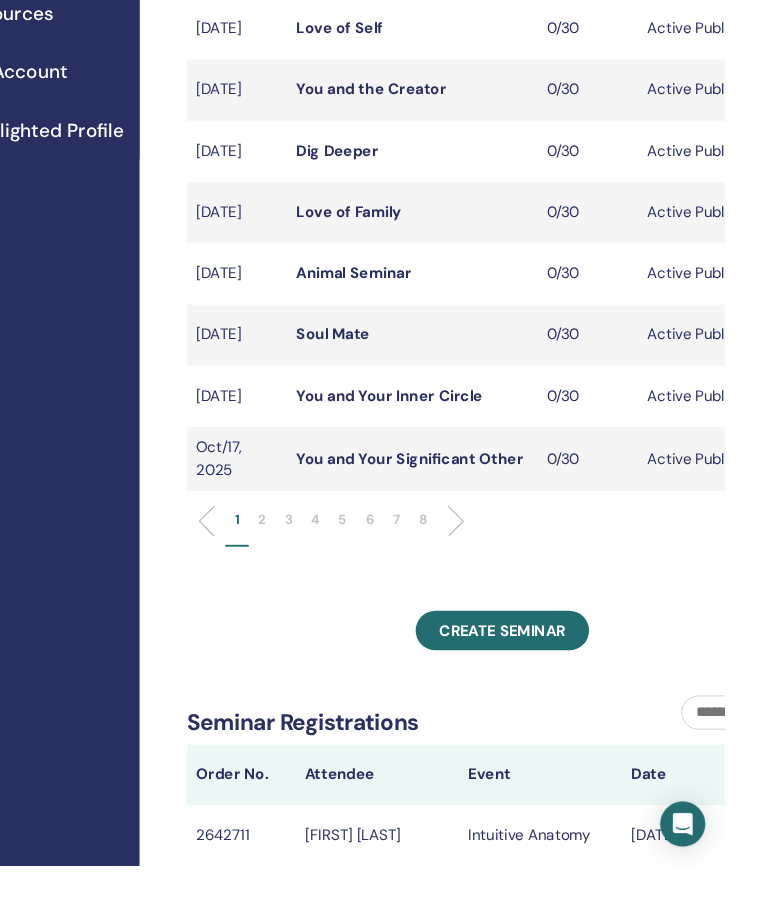 scroll, scrollTop: 483, scrollLeft: 172, axis: both 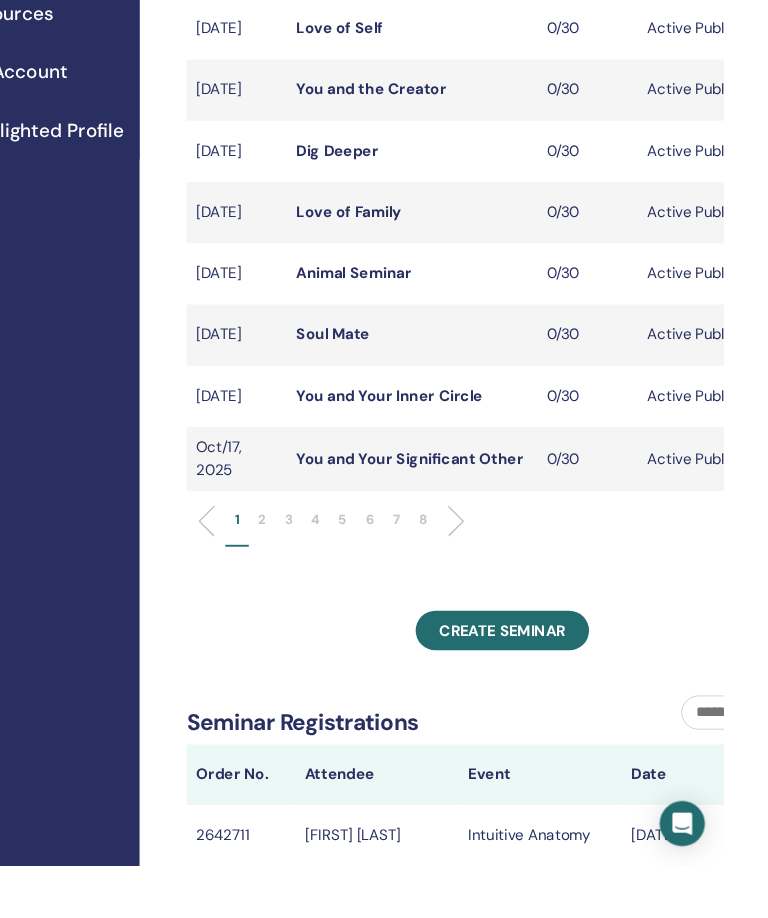 click on "4" at bounding box center [334, 560] 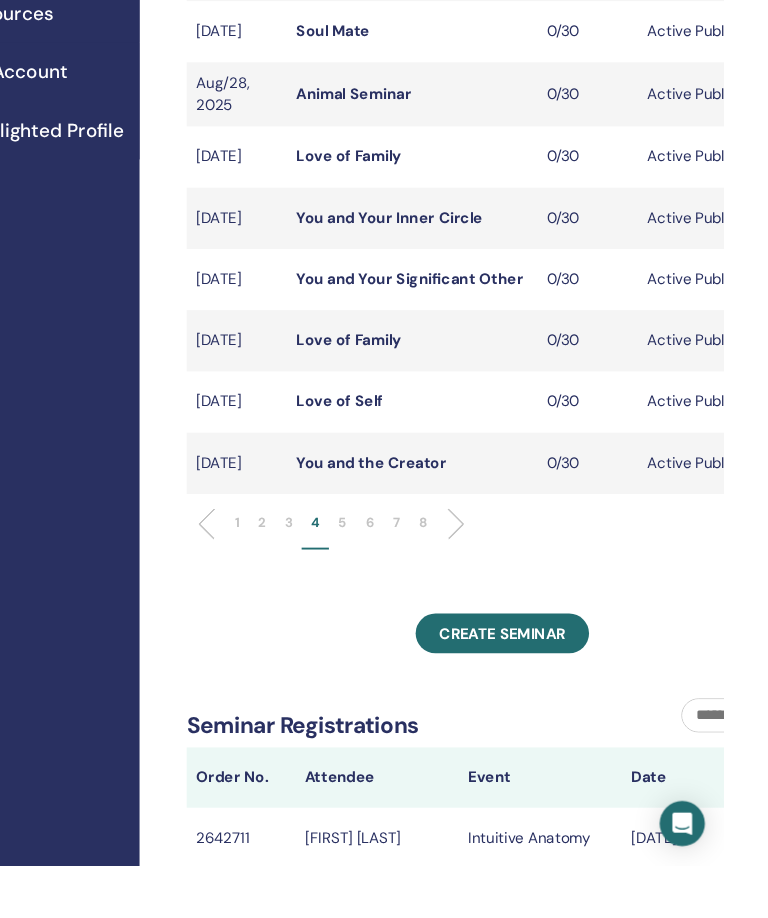 click on "5" at bounding box center (363, 554) 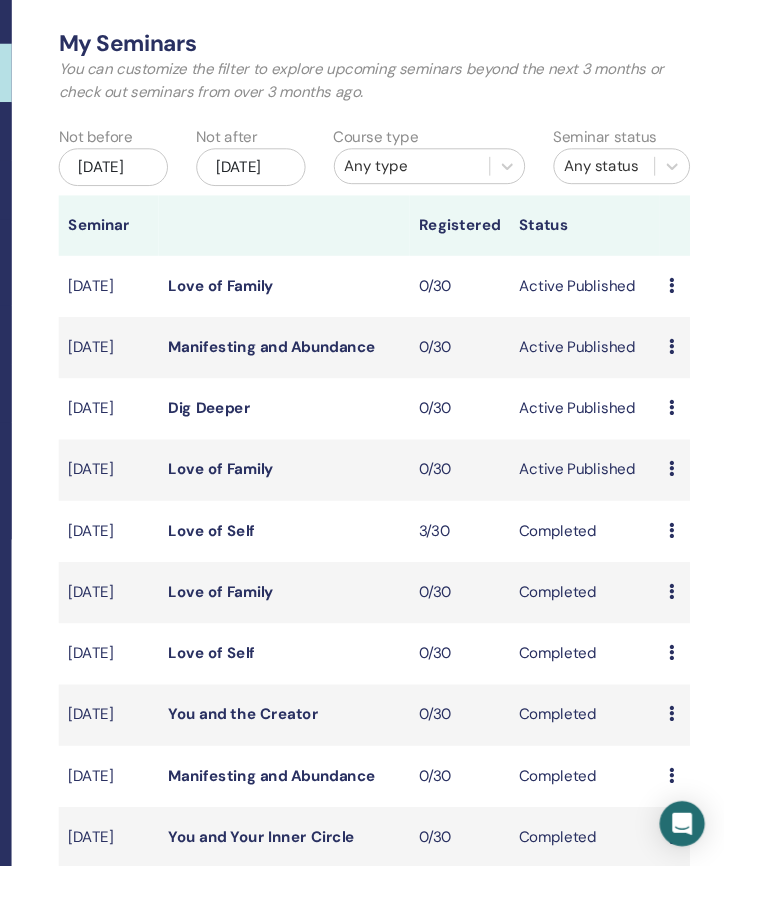 scroll, scrollTop: 76, scrollLeft: 308, axis: both 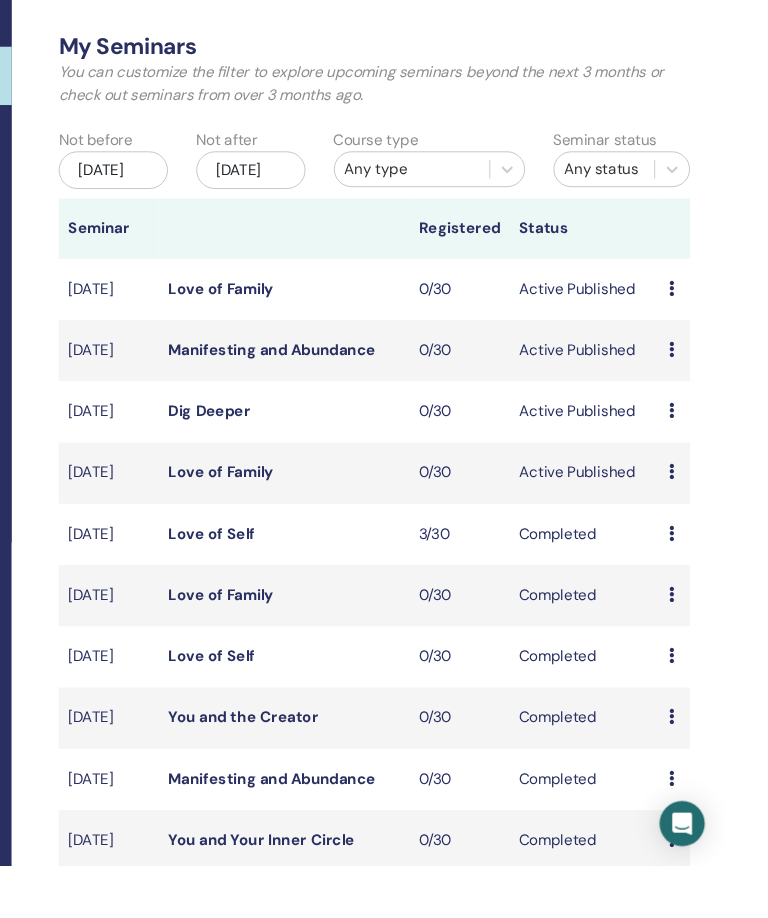 click on "Preview Edit Attendees Cancel" at bounding box center (716, 502) 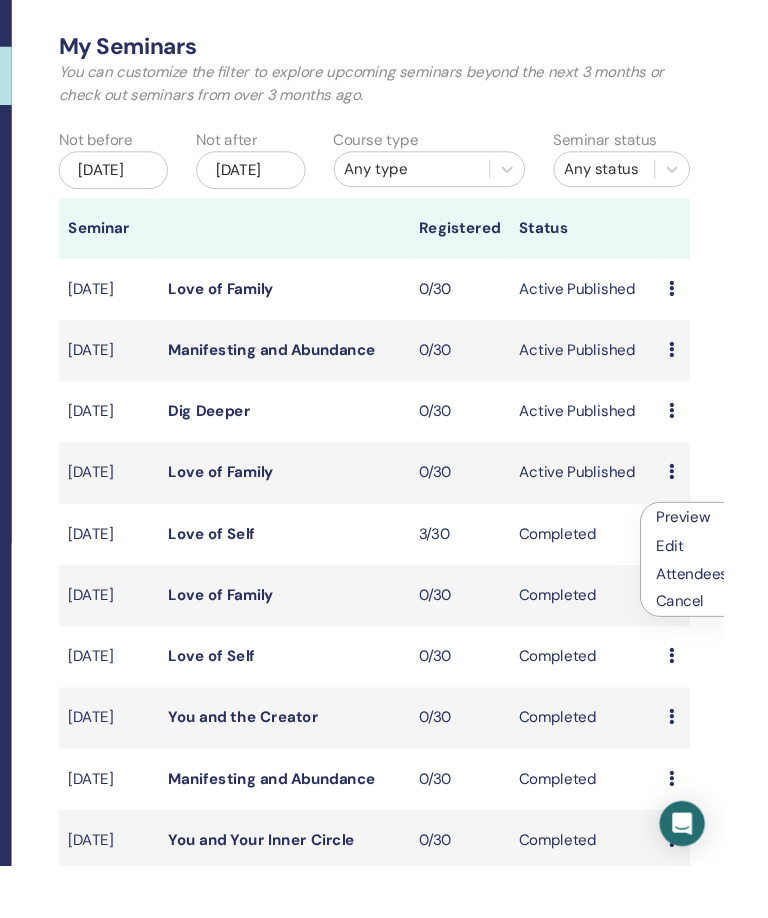 click on "Cancel" at bounding box center (734, 639) 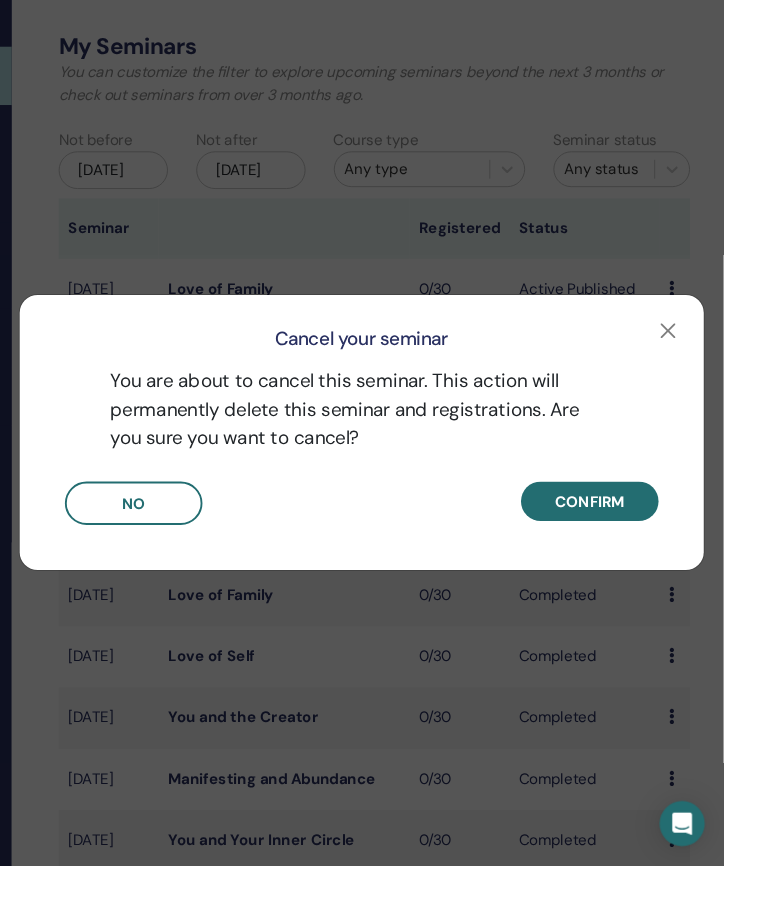 click on "Confirm" at bounding box center (626, 532) 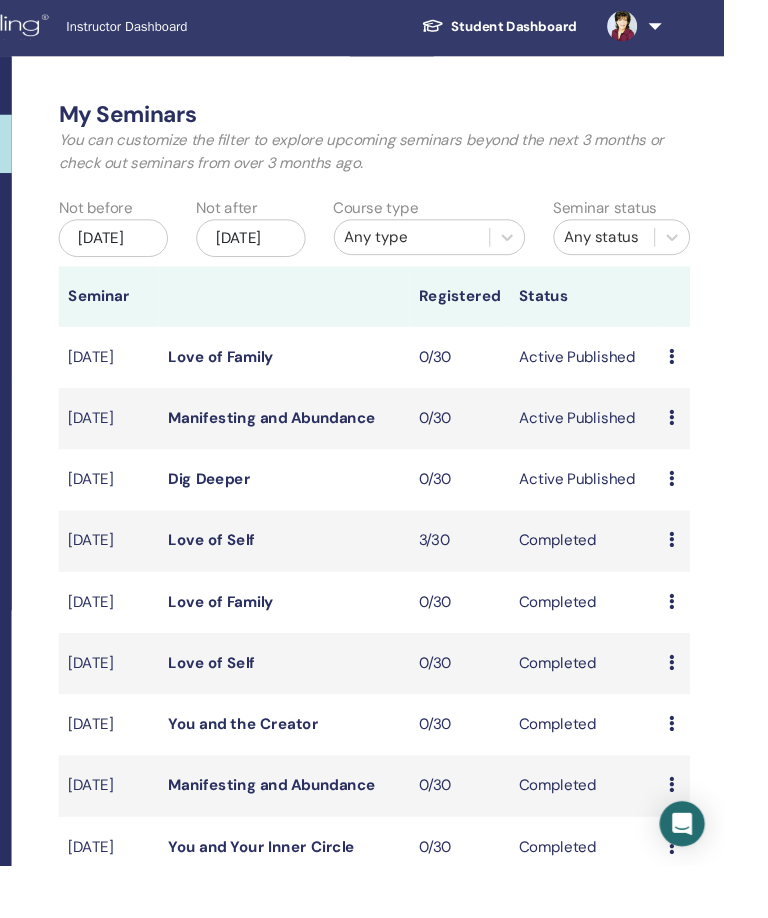 scroll, scrollTop: 0, scrollLeft: 308, axis: horizontal 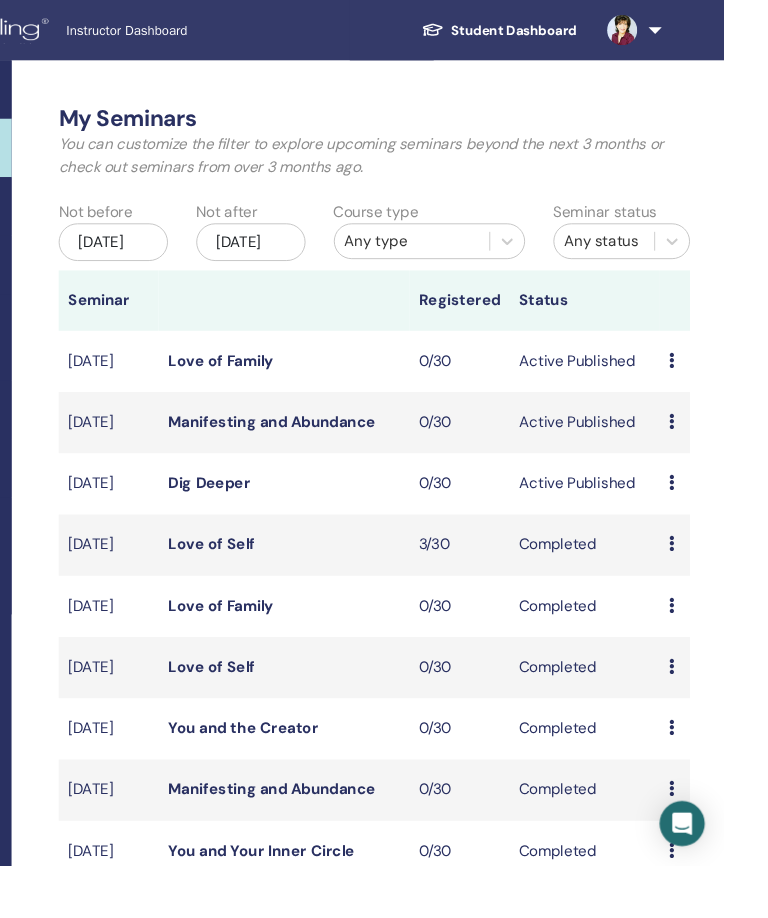 click at bounding box center [660, 32] 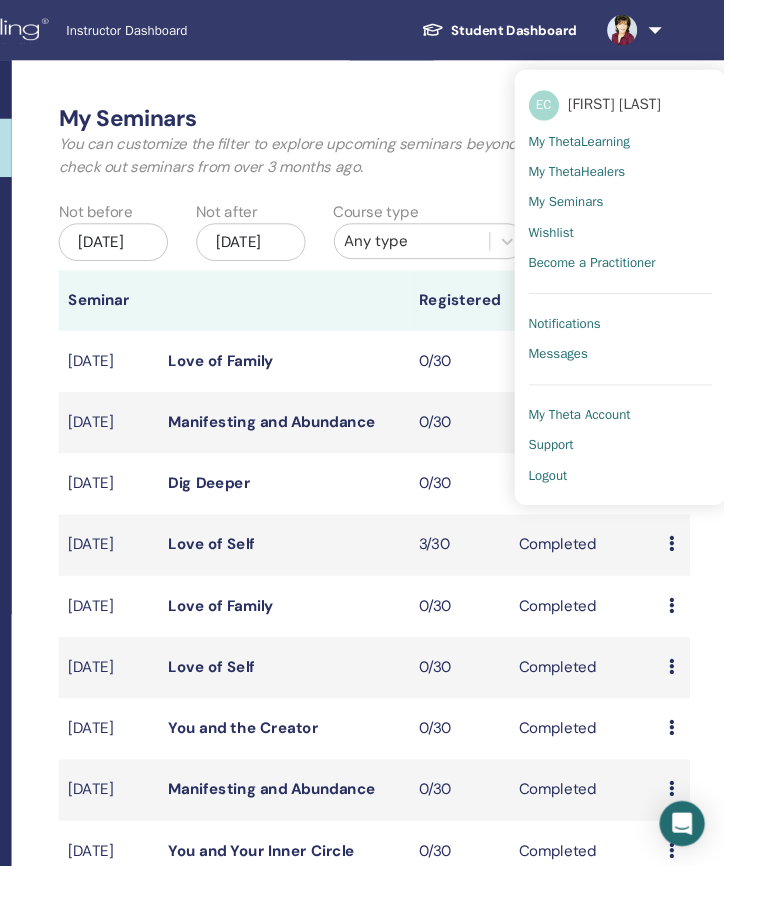 click on "Notifications" at bounding box center (658, 344) 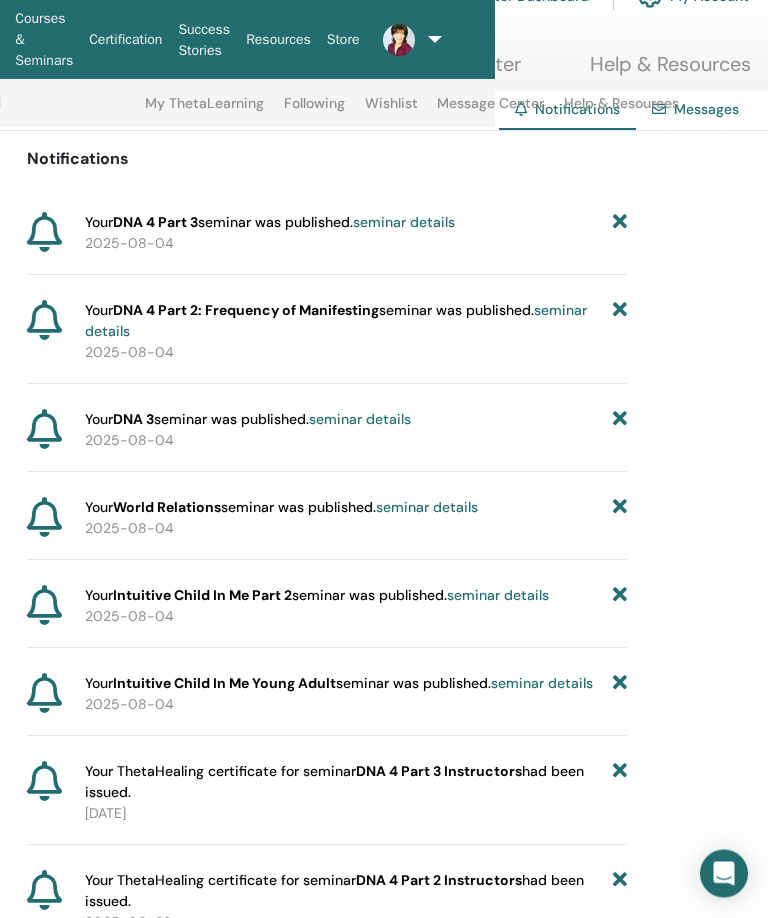 scroll, scrollTop: 178, scrollLeft: 266, axis: both 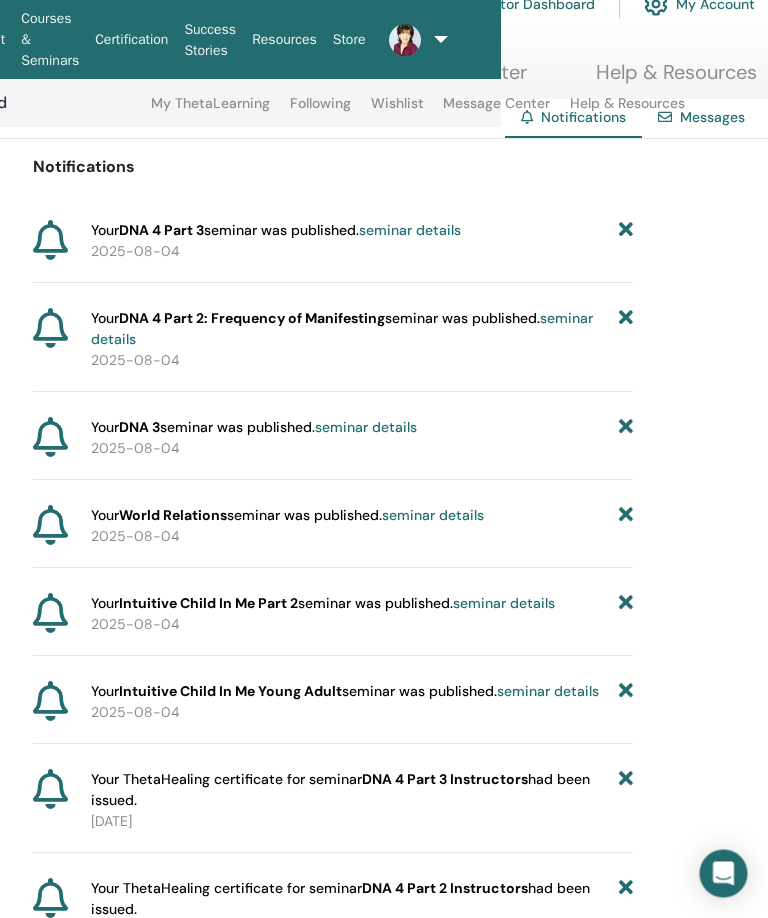 click at bounding box center [627, 692] 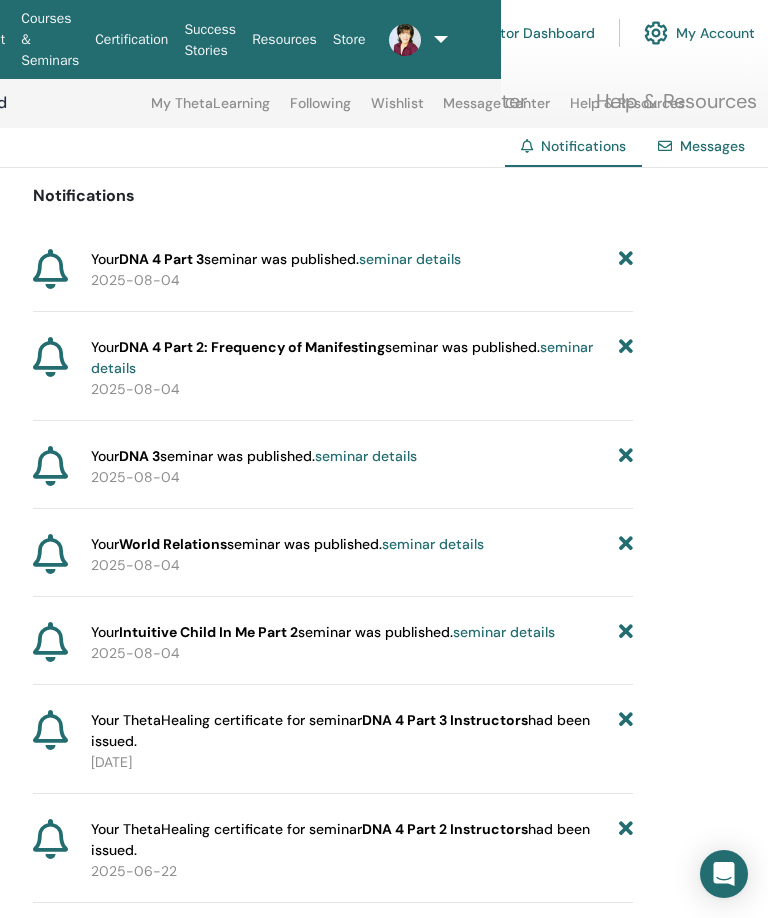 click at bounding box center (626, 632) 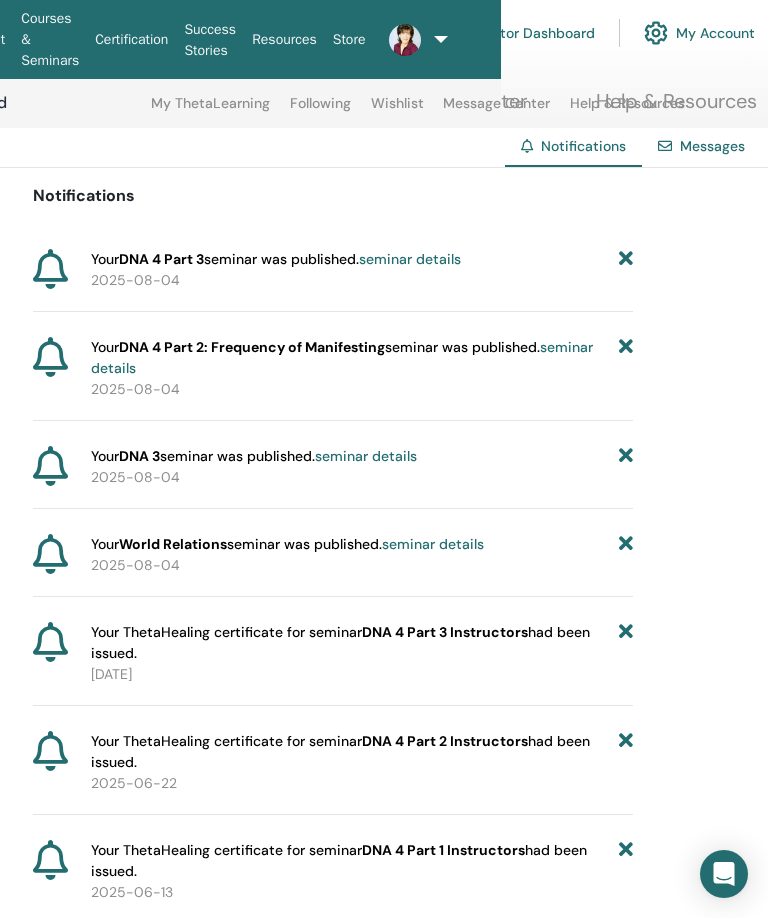 click at bounding box center [626, 544] 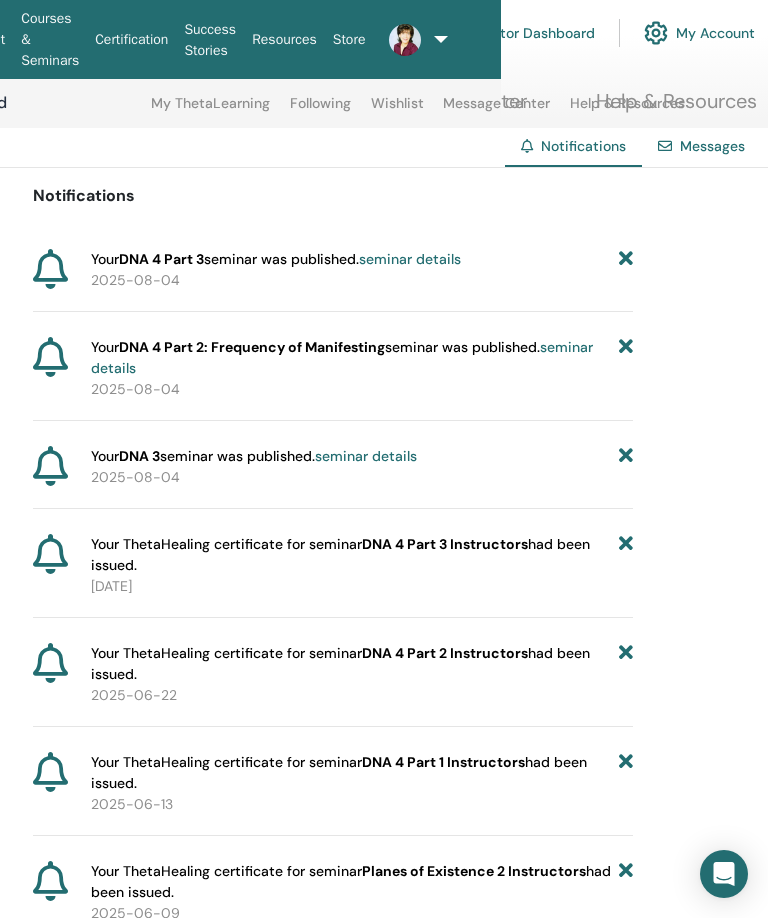 click at bounding box center [626, 456] 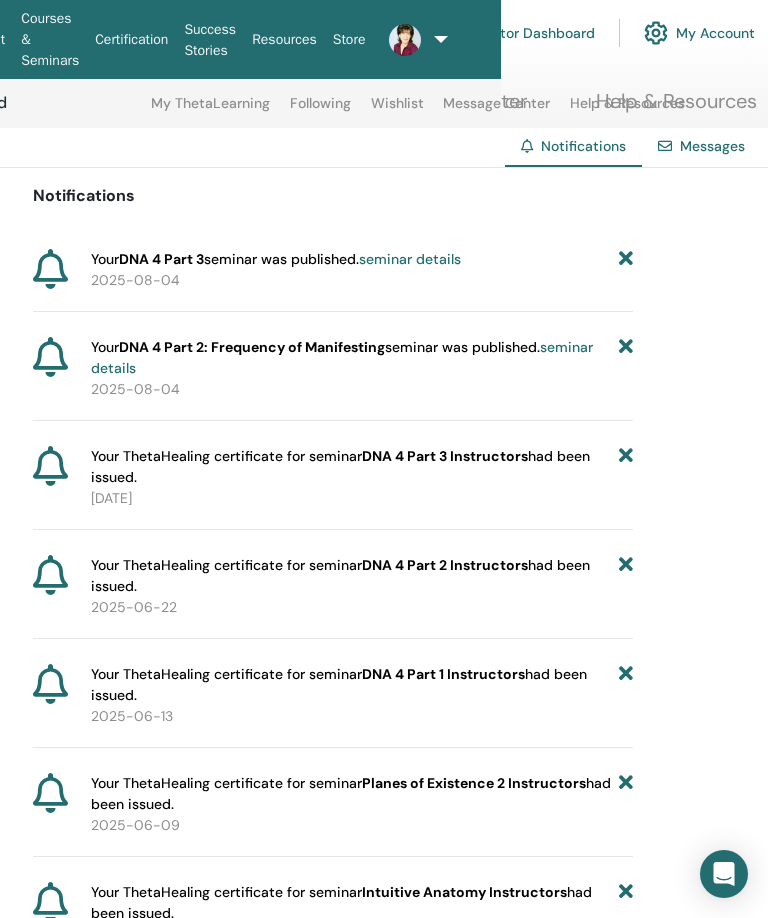 click at bounding box center [626, 358] 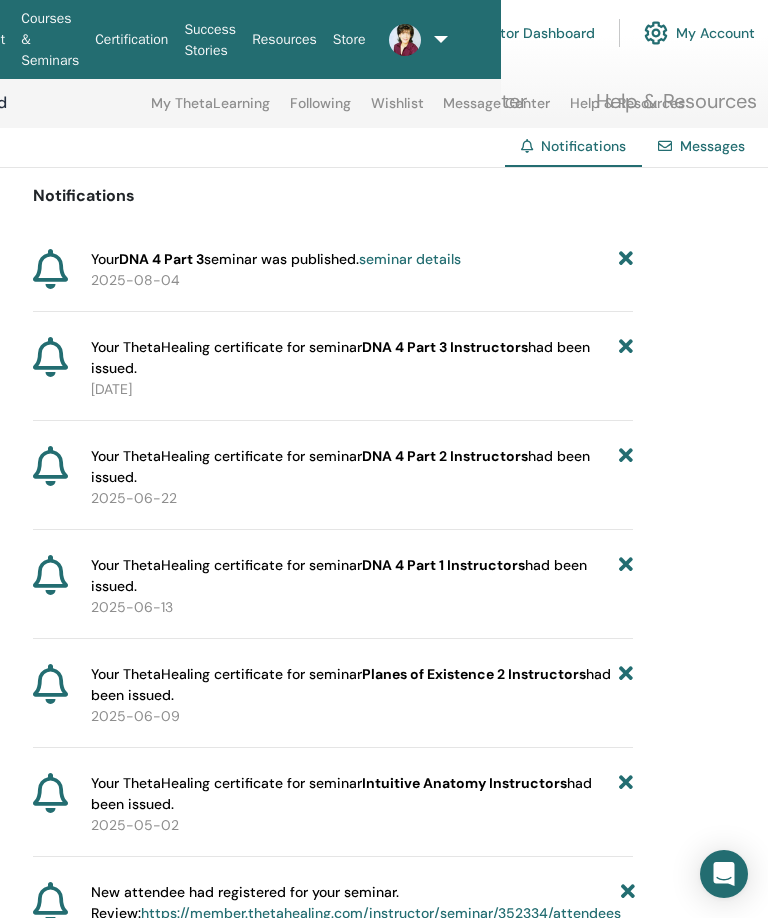 click at bounding box center [626, 259] 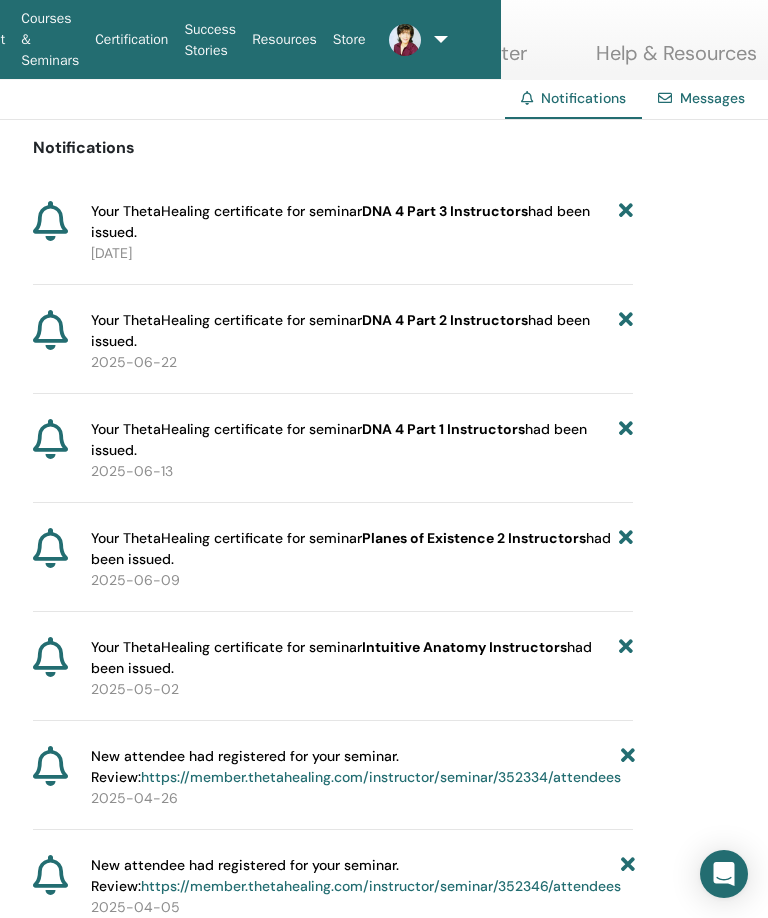scroll, scrollTop: 0, scrollLeft: 267, axis: horizontal 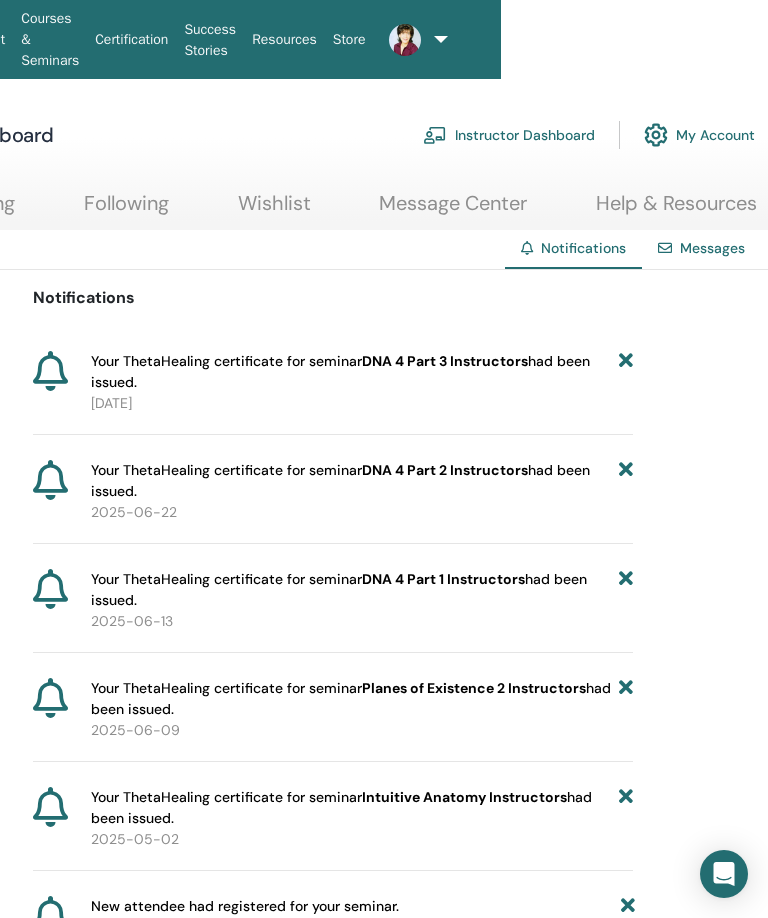 click at bounding box center [398, 40] 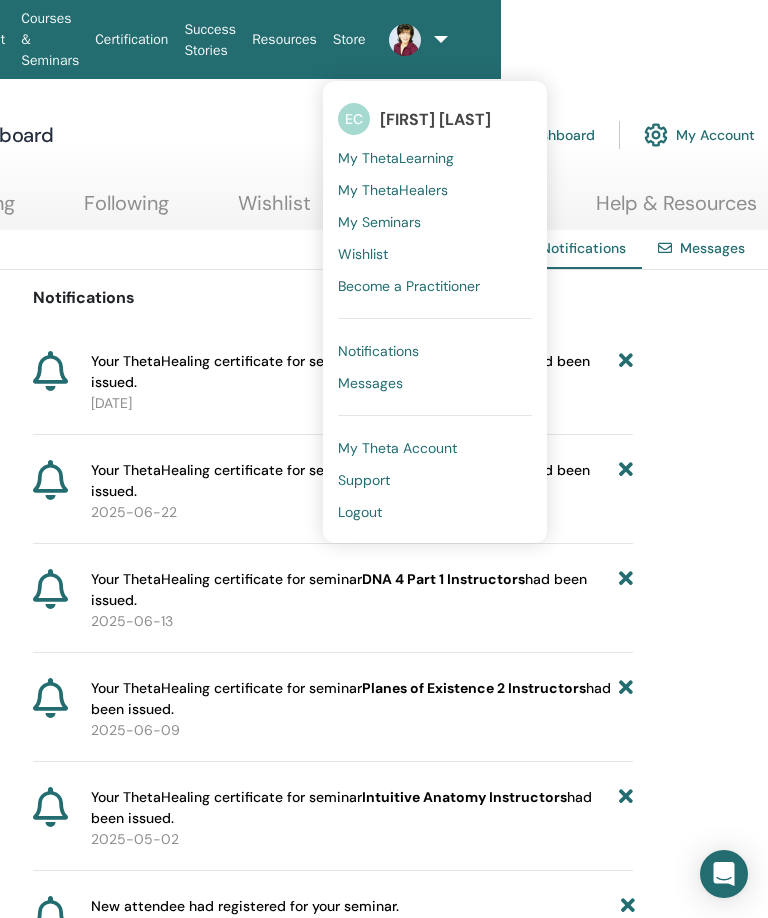 click on "Logout" at bounding box center (435, 512) 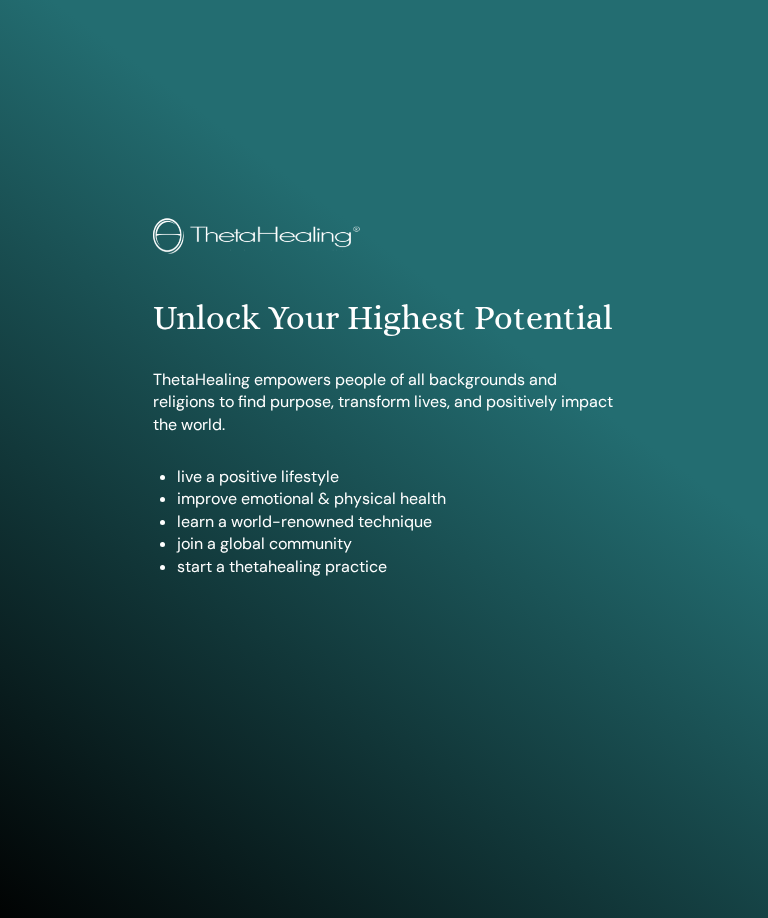 scroll, scrollTop: 0, scrollLeft: 0, axis: both 